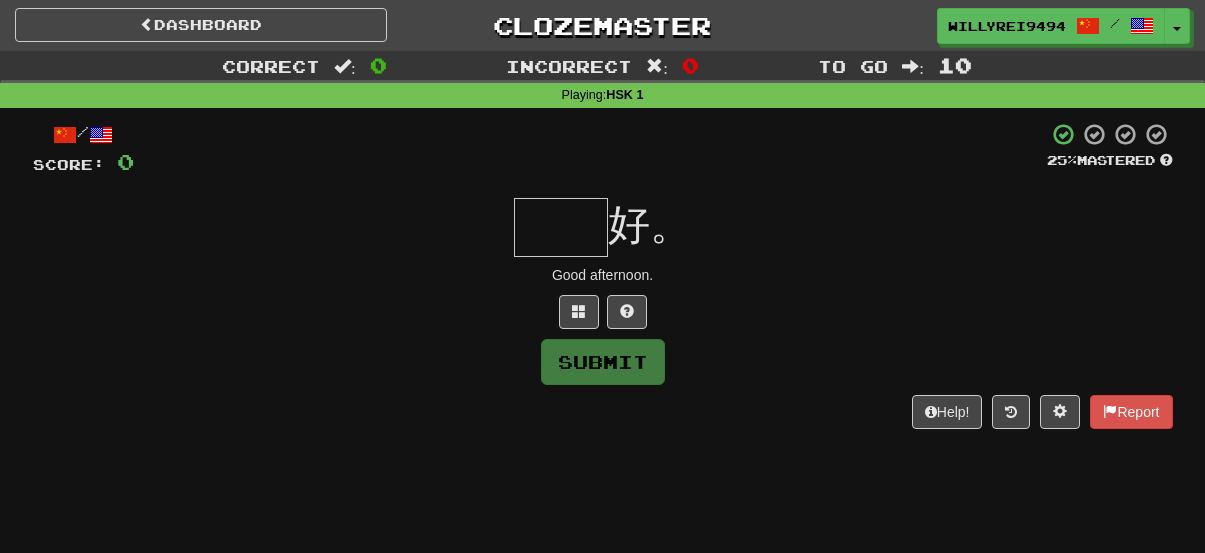 scroll, scrollTop: 0, scrollLeft: 0, axis: both 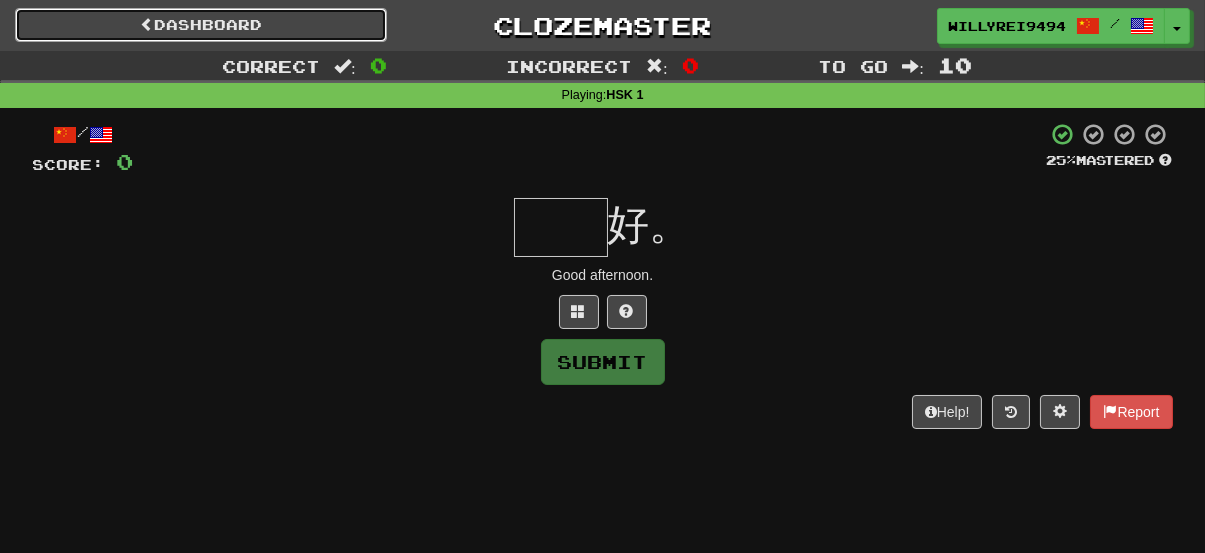 click on "Dashboard" at bounding box center (201, 25) 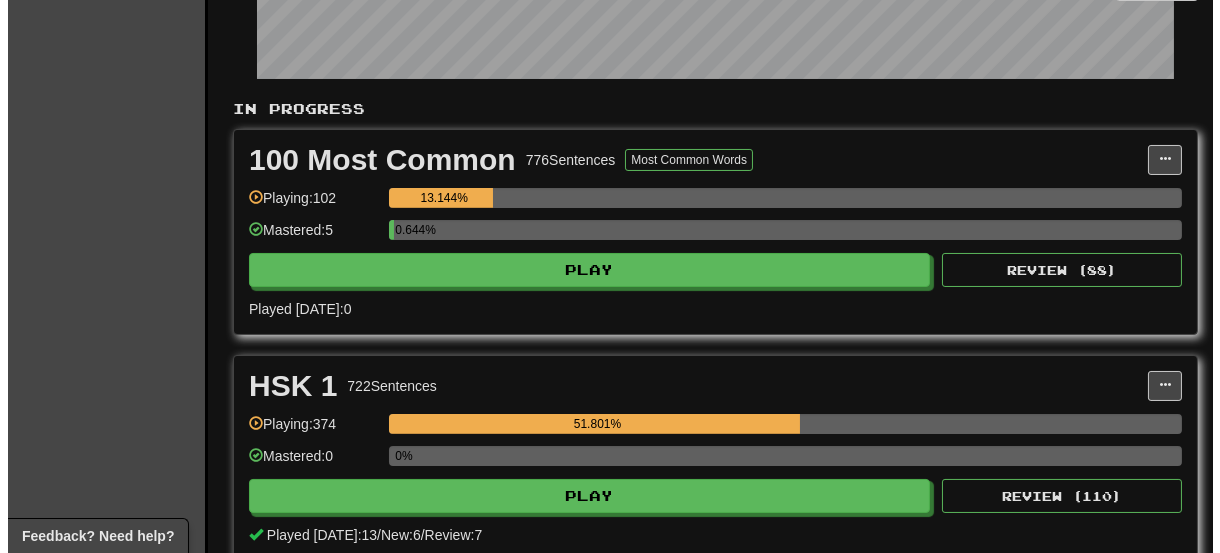 scroll, scrollTop: 400, scrollLeft: 0, axis: vertical 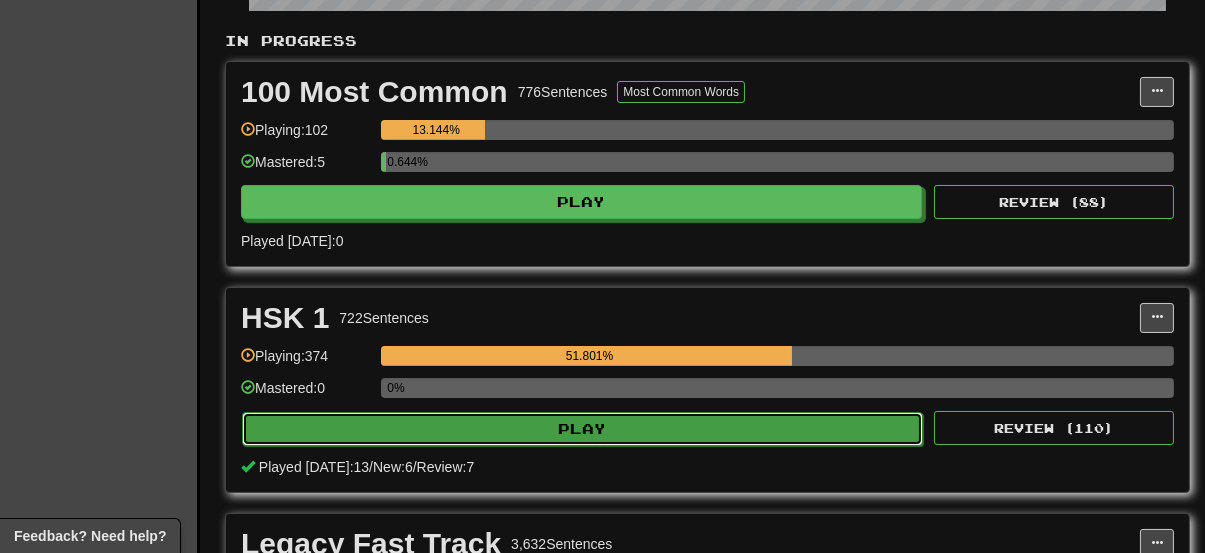 click on "Play" 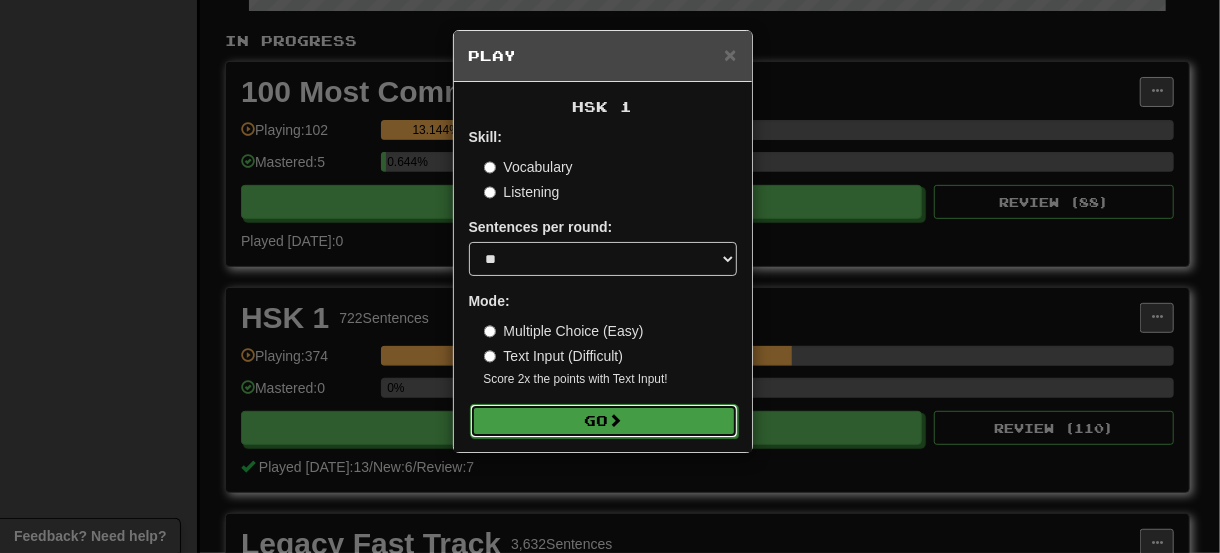 click on "Go" at bounding box center [604, 421] 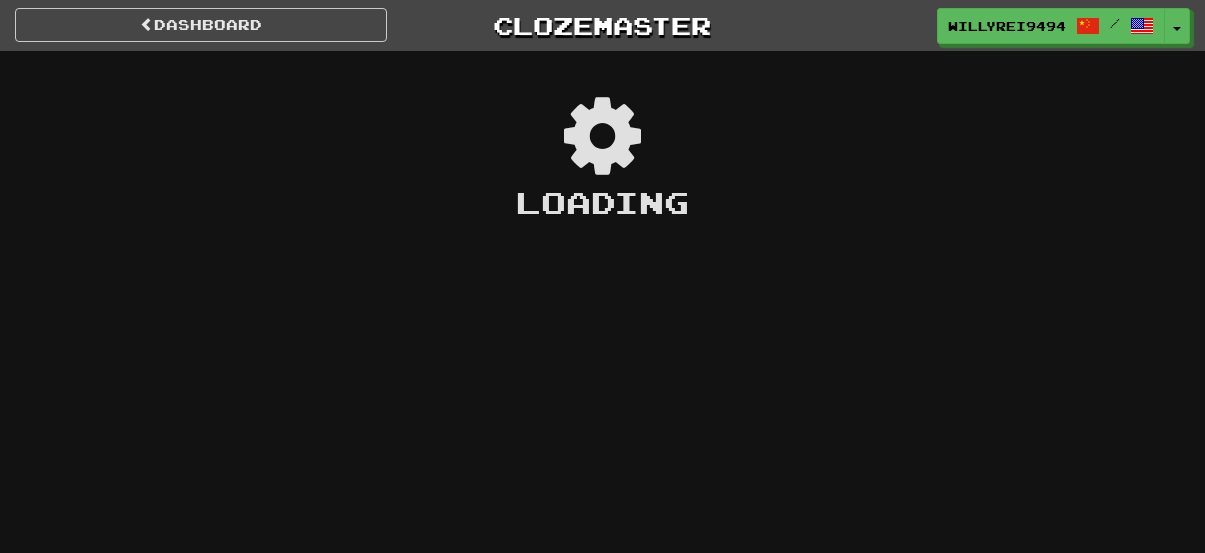 scroll, scrollTop: 0, scrollLeft: 0, axis: both 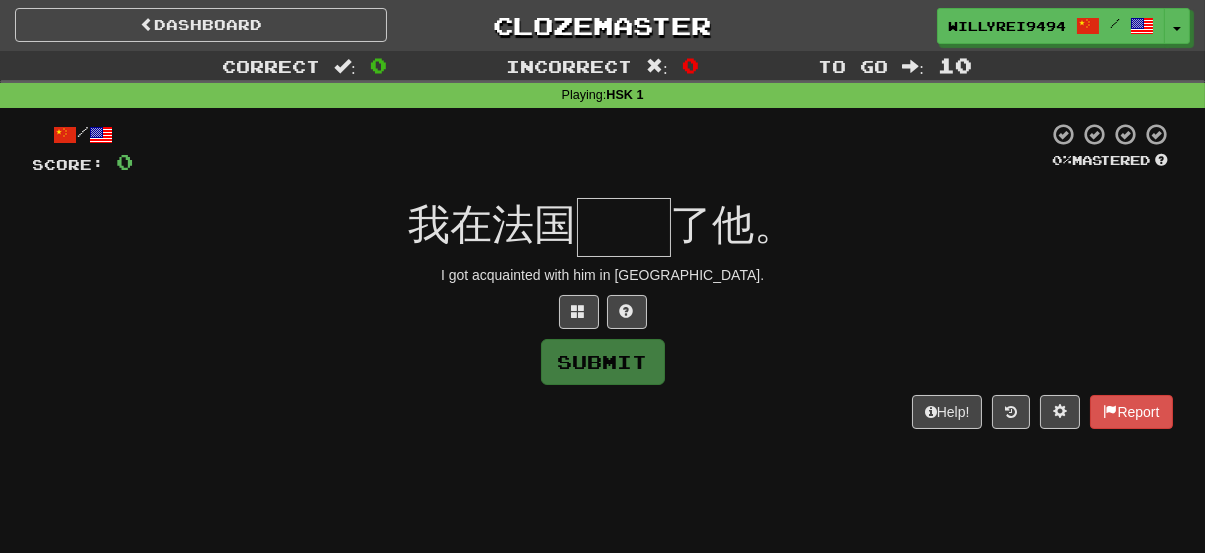 click at bounding box center [624, 227] 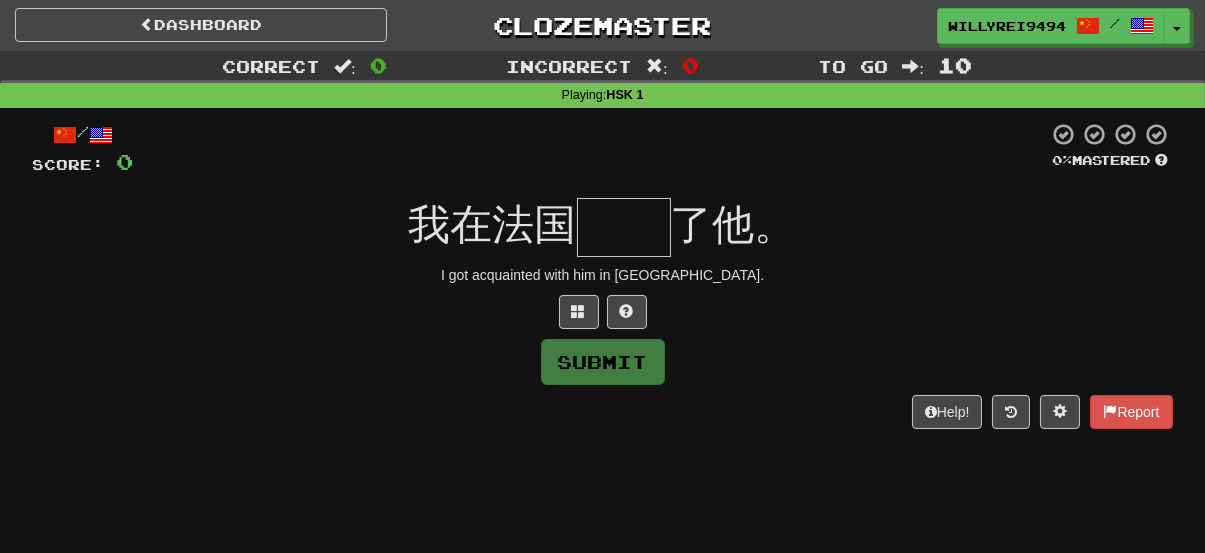 click at bounding box center [624, 227] 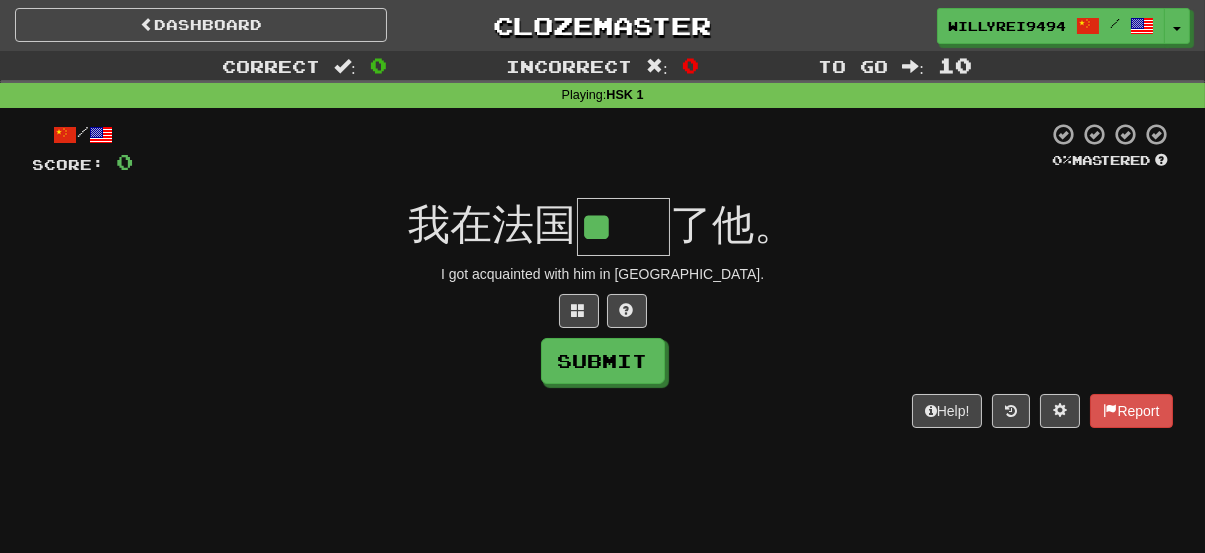 scroll, scrollTop: 0, scrollLeft: 0, axis: both 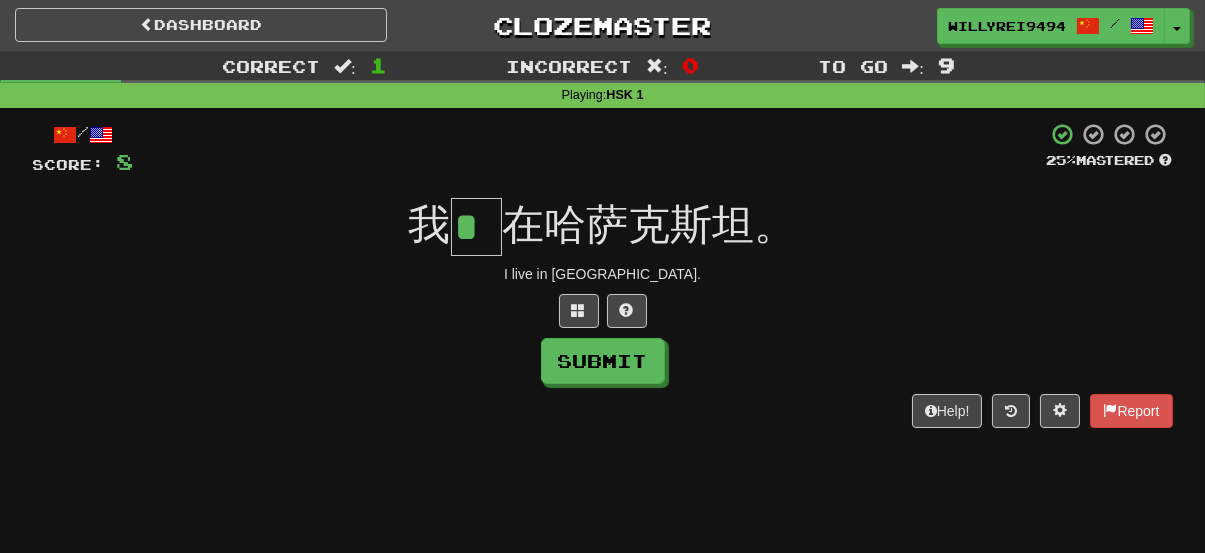 type on "*" 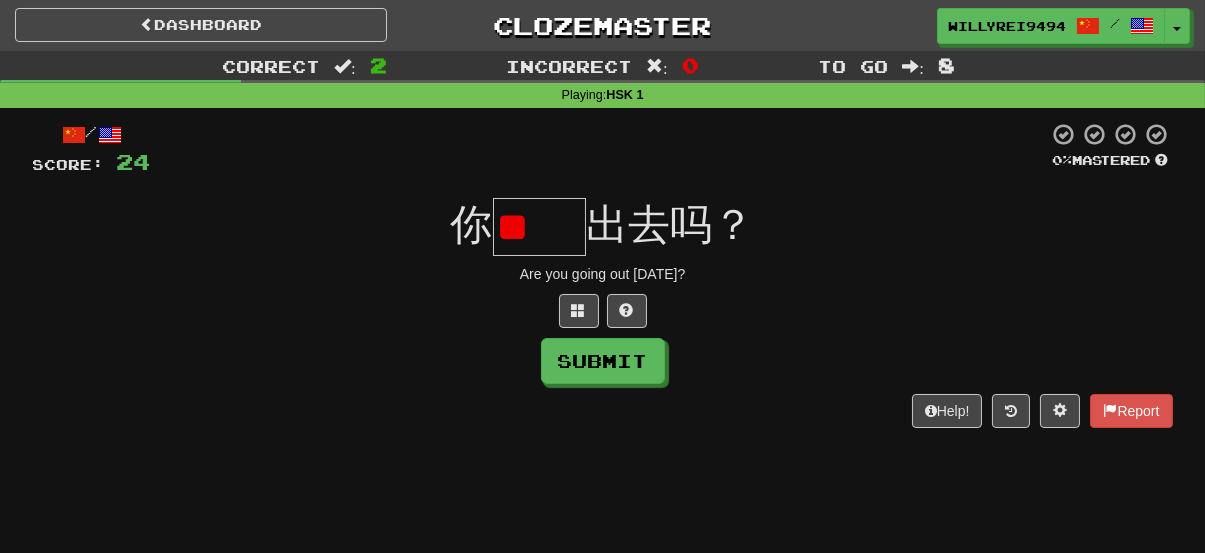 scroll, scrollTop: 0, scrollLeft: 0, axis: both 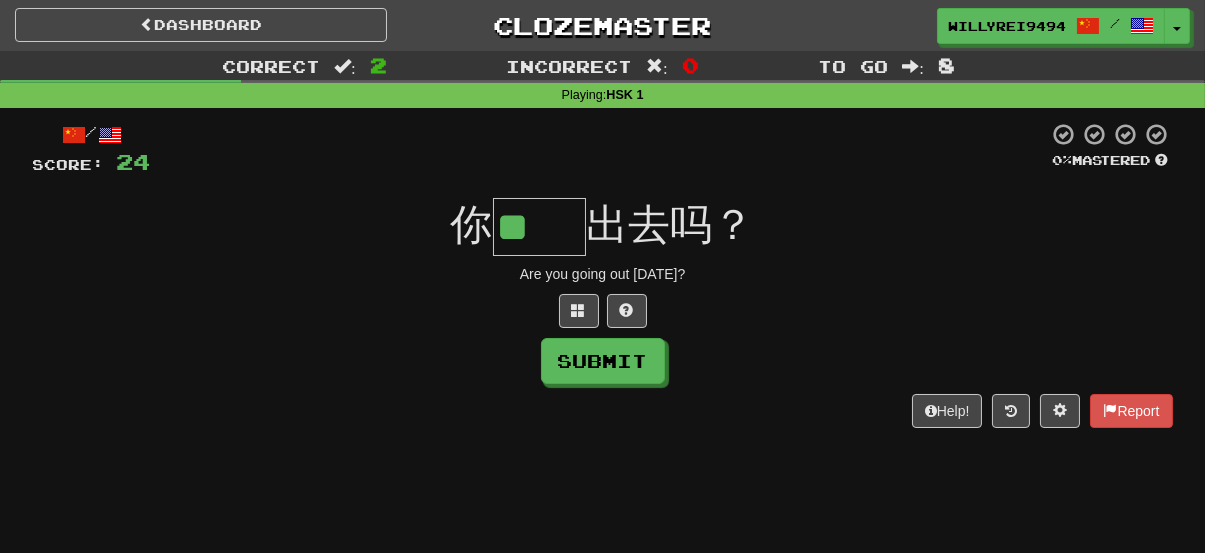 type on "**" 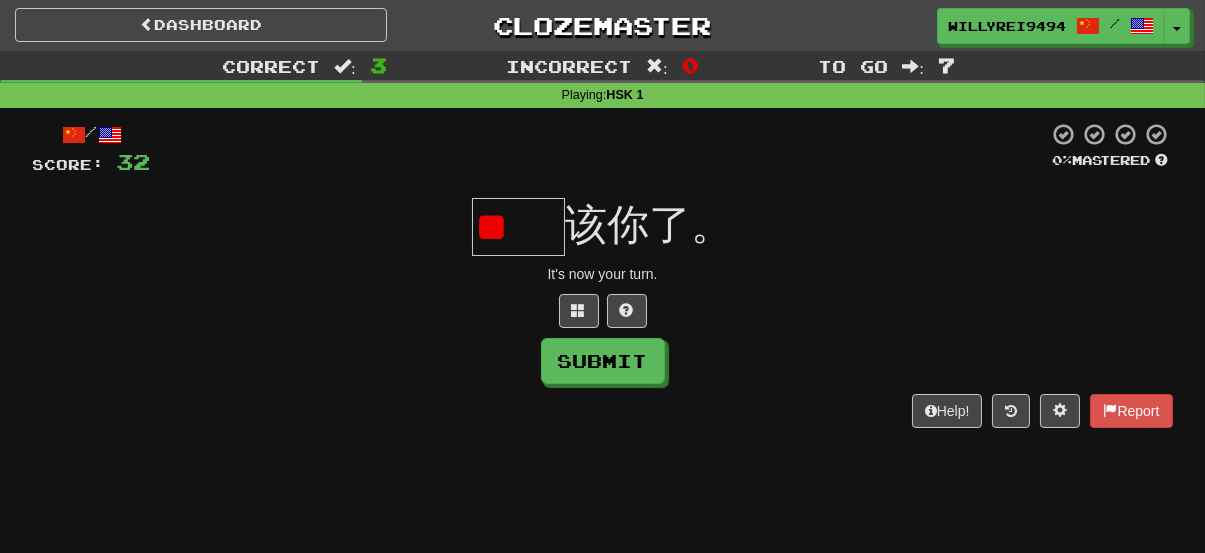 scroll, scrollTop: 0, scrollLeft: 0, axis: both 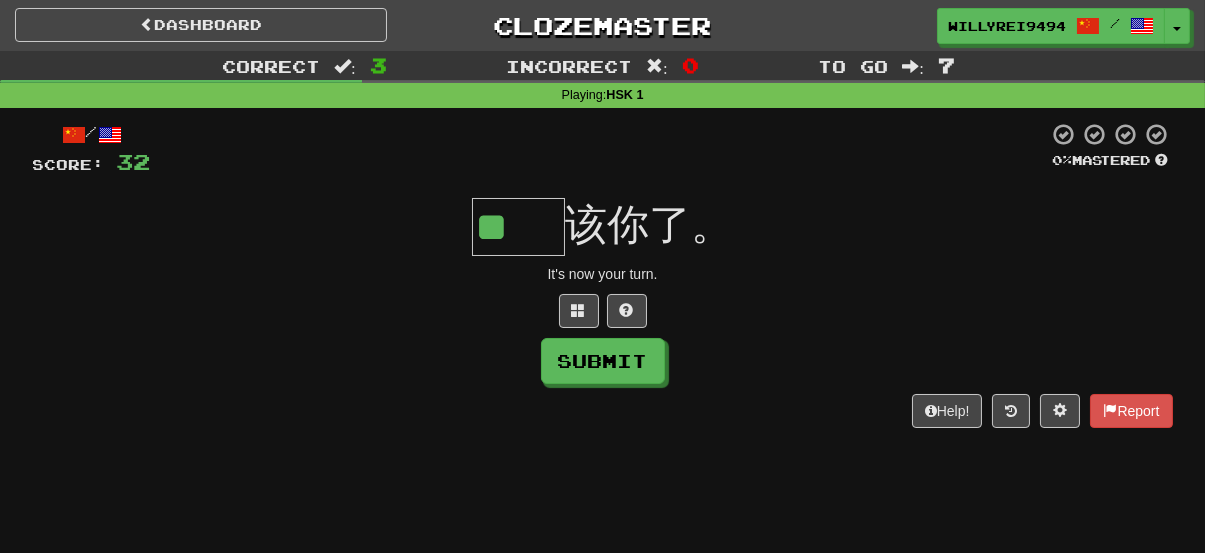 type on "**" 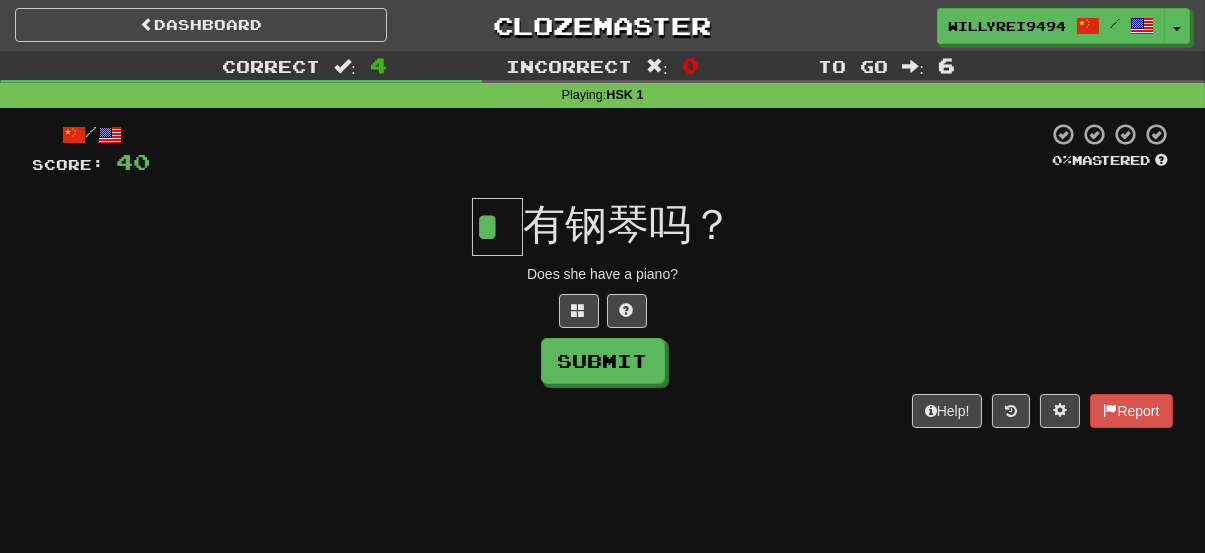 type on "*" 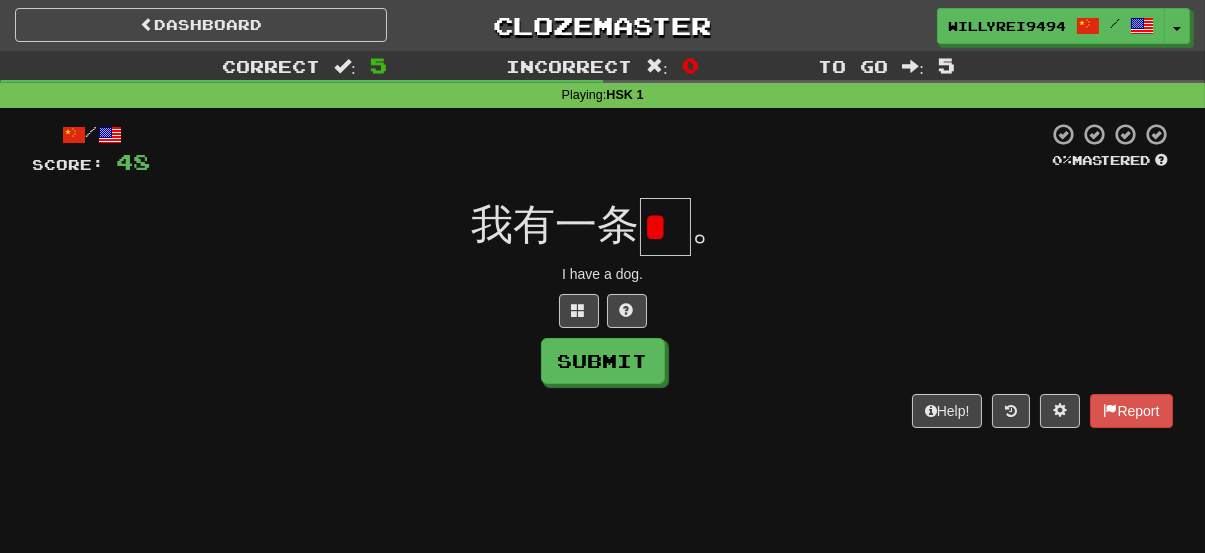 scroll, scrollTop: 0, scrollLeft: 0, axis: both 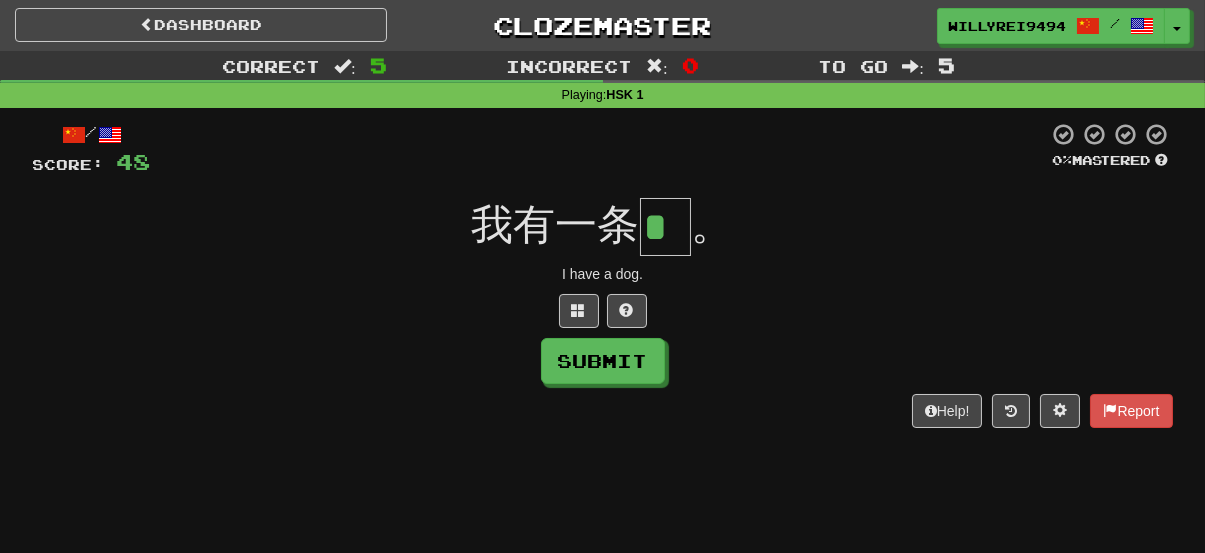 type on "*" 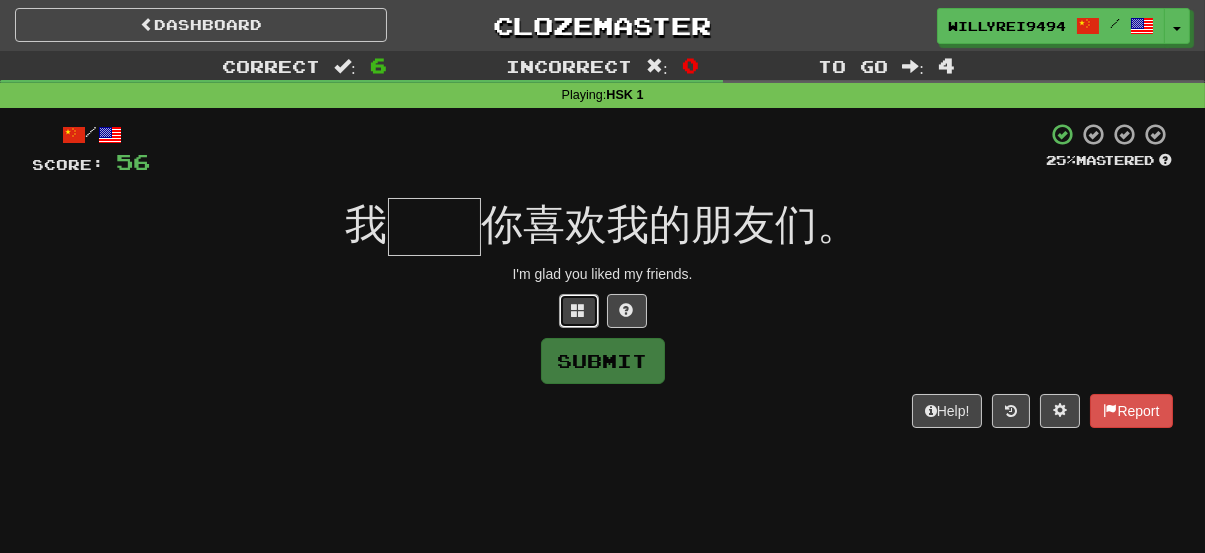 click at bounding box center (579, 310) 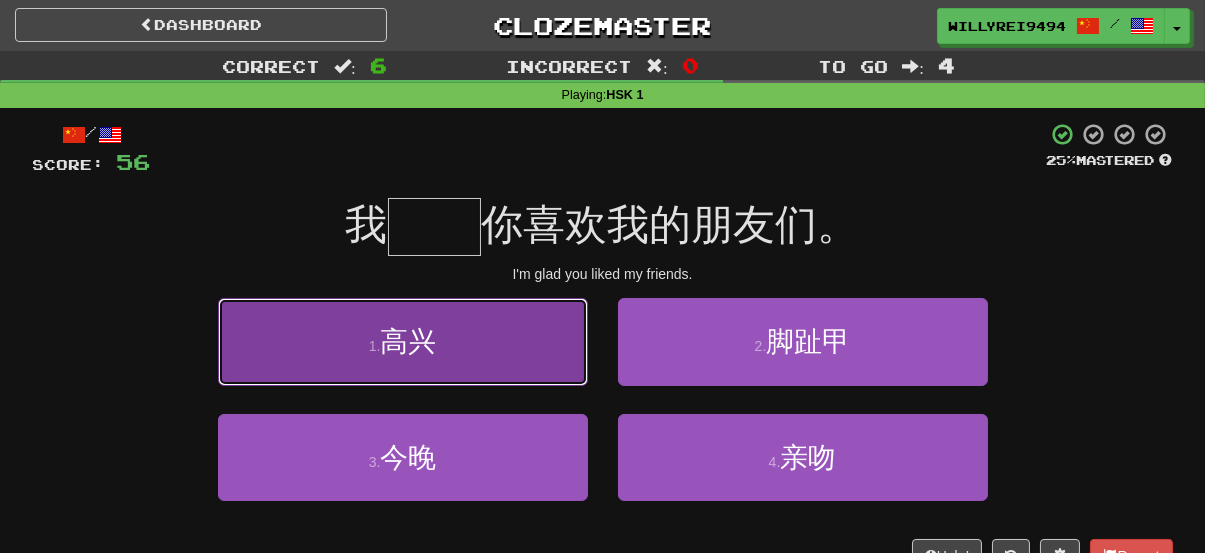 click on "1 .  高兴" at bounding box center (403, 341) 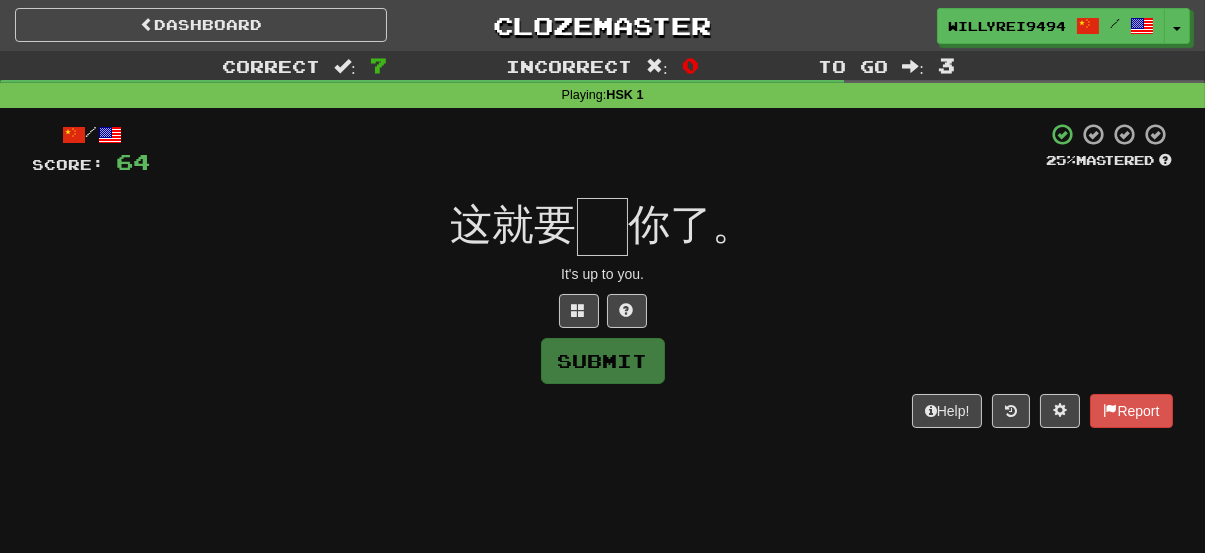 click at bounding box center [603, 227] 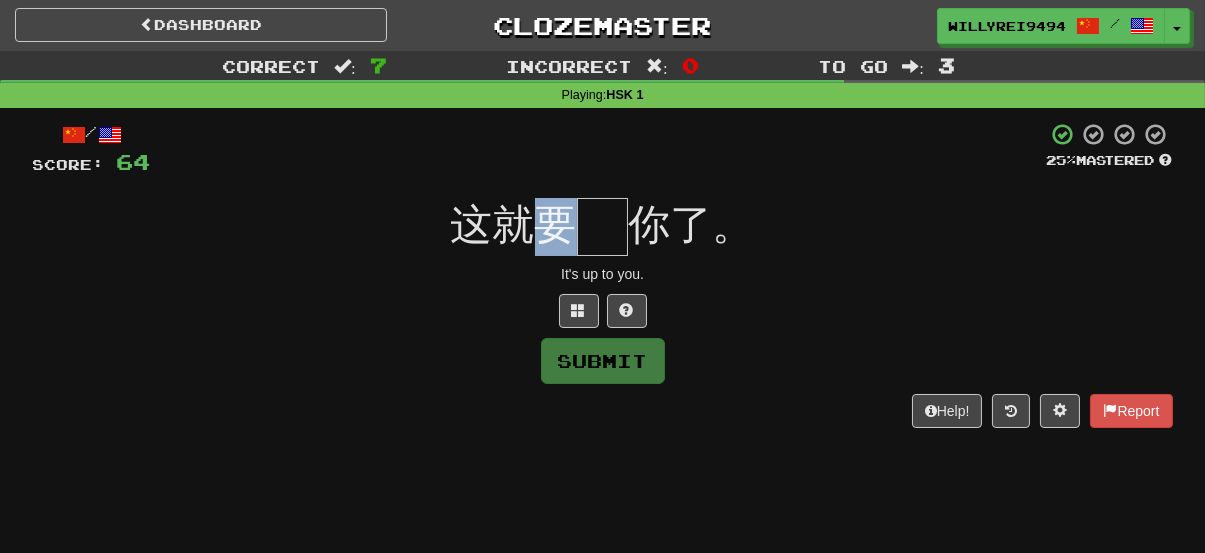 drag, startPoint x: 535, startPoint y: 222, endPoint x: 605, endPoint y: 234, distance: 71.021126 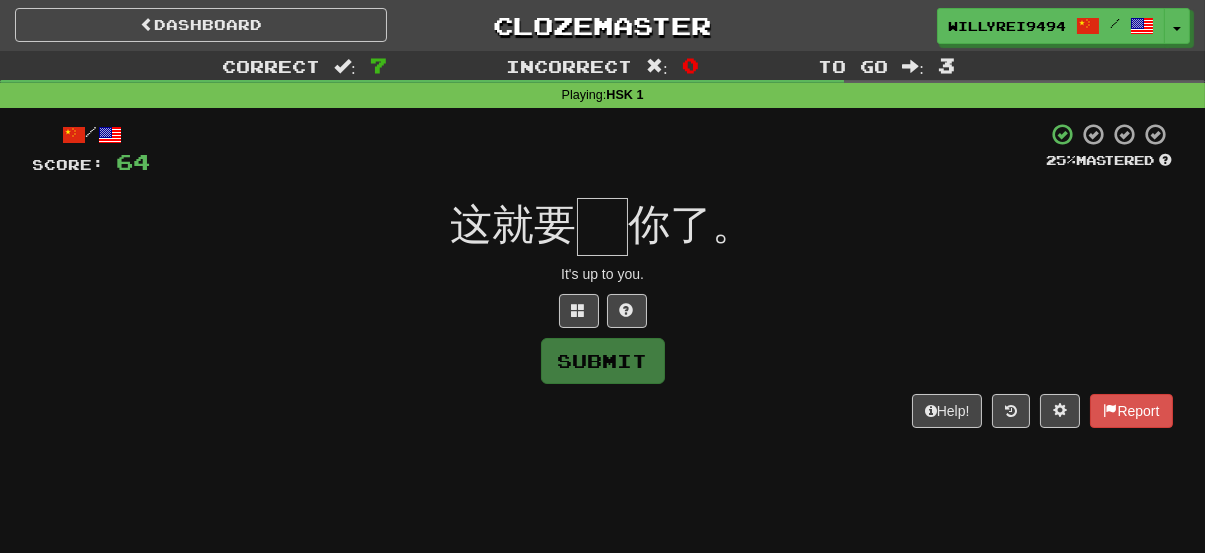 click at bounding box center [603, 227] 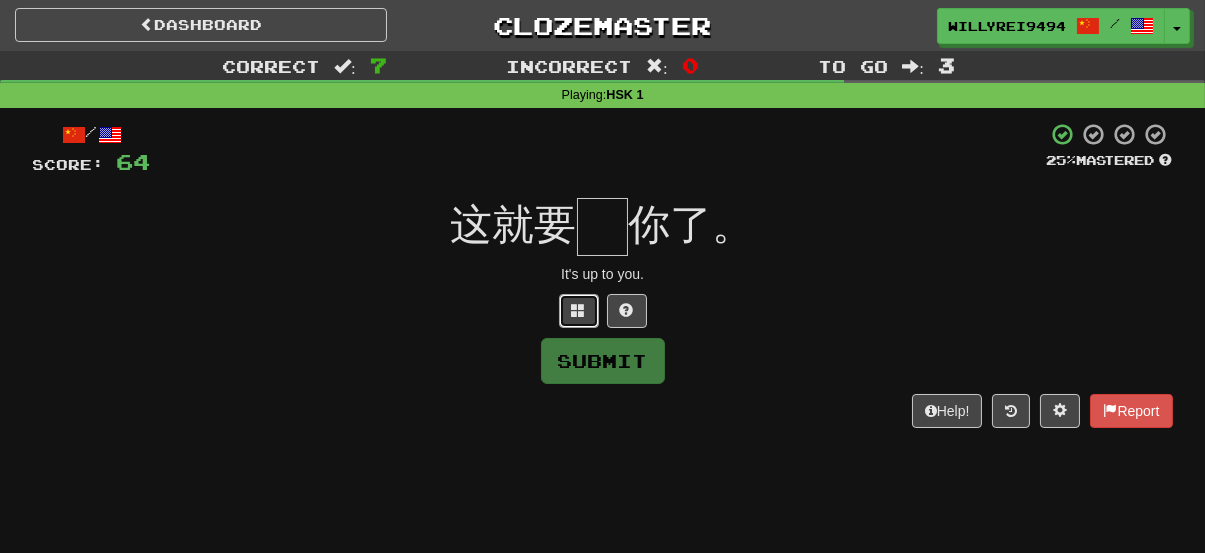 click at bounding box center [579, 310] 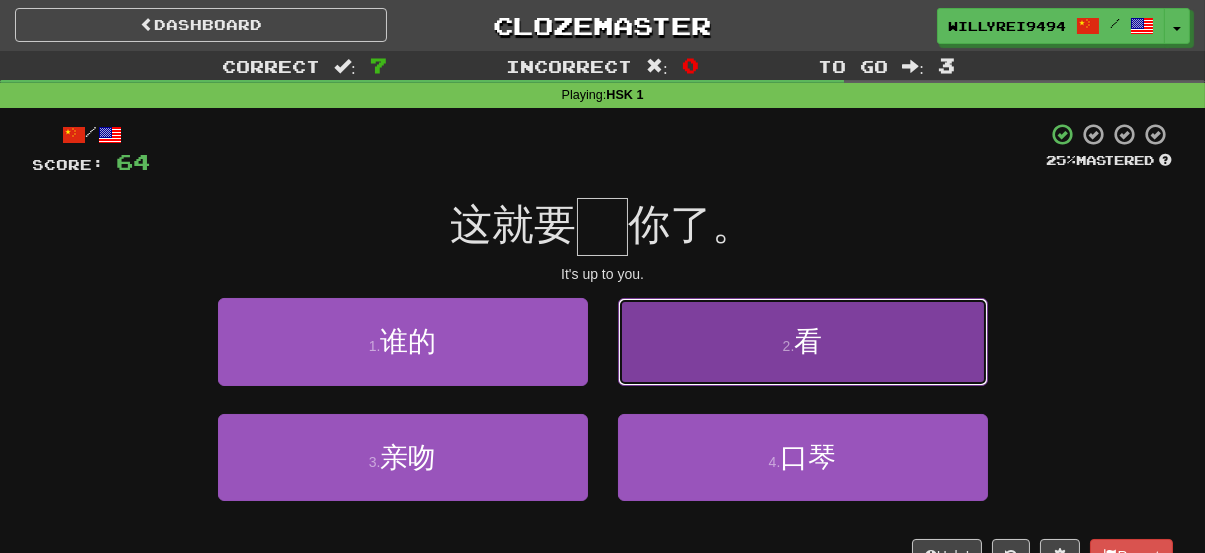 click on "2 .  看" at bounding box center (803, 341) 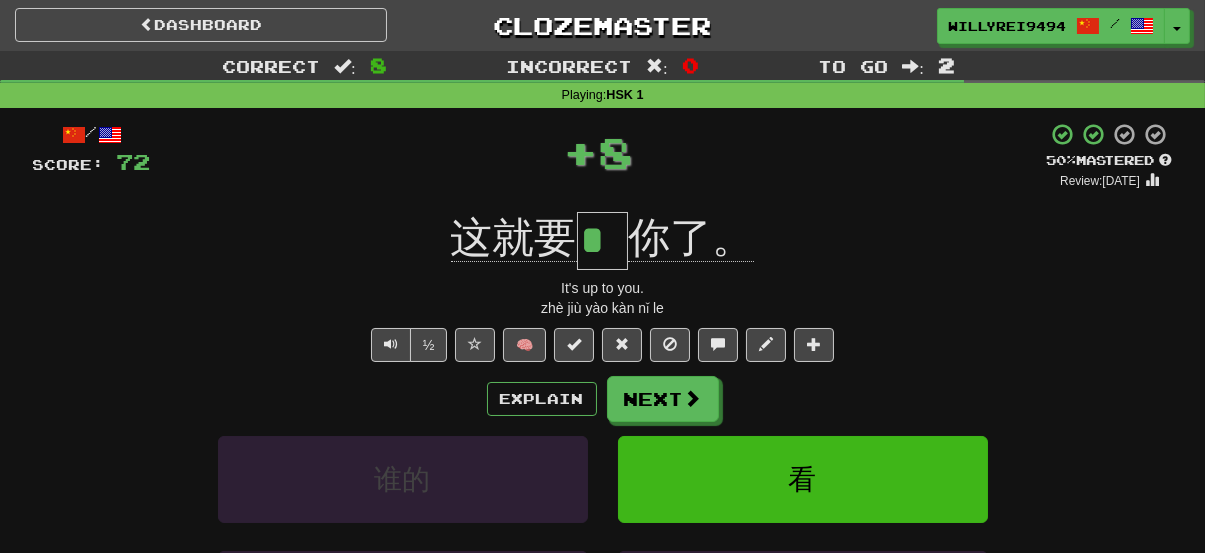 click on "*" at bounding box center (603, 241) 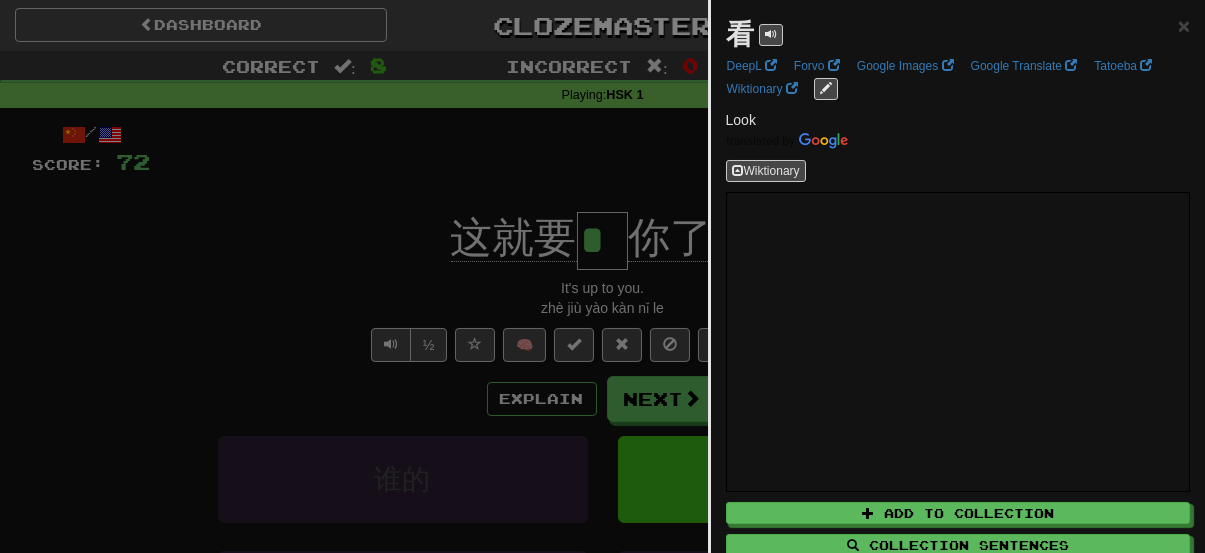 click at bounding box center [602, 276] 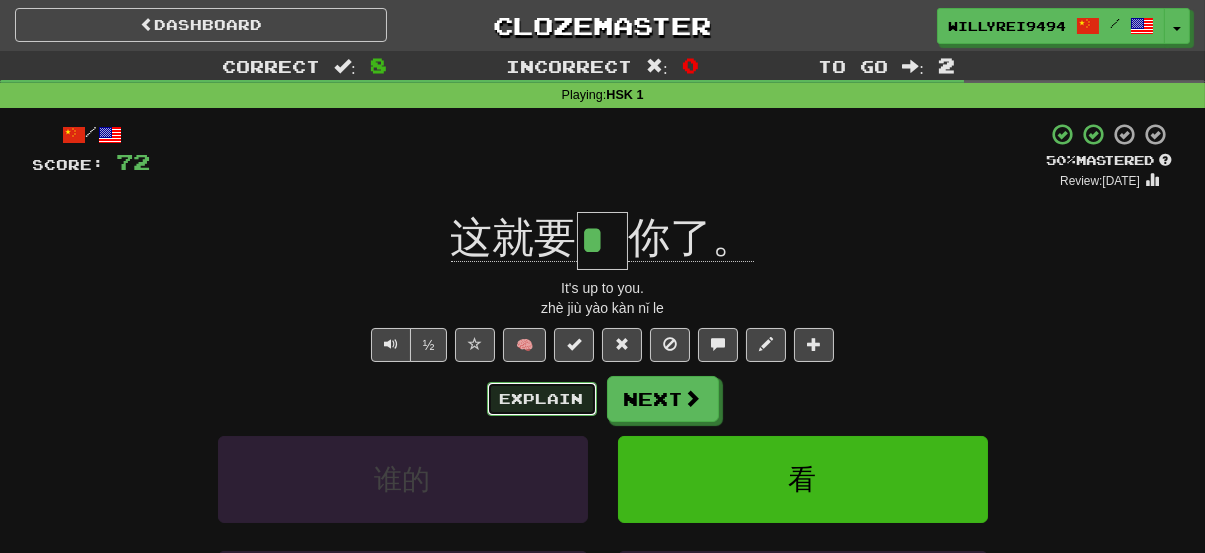 click on "Explain" at bounding box center [542, 399] 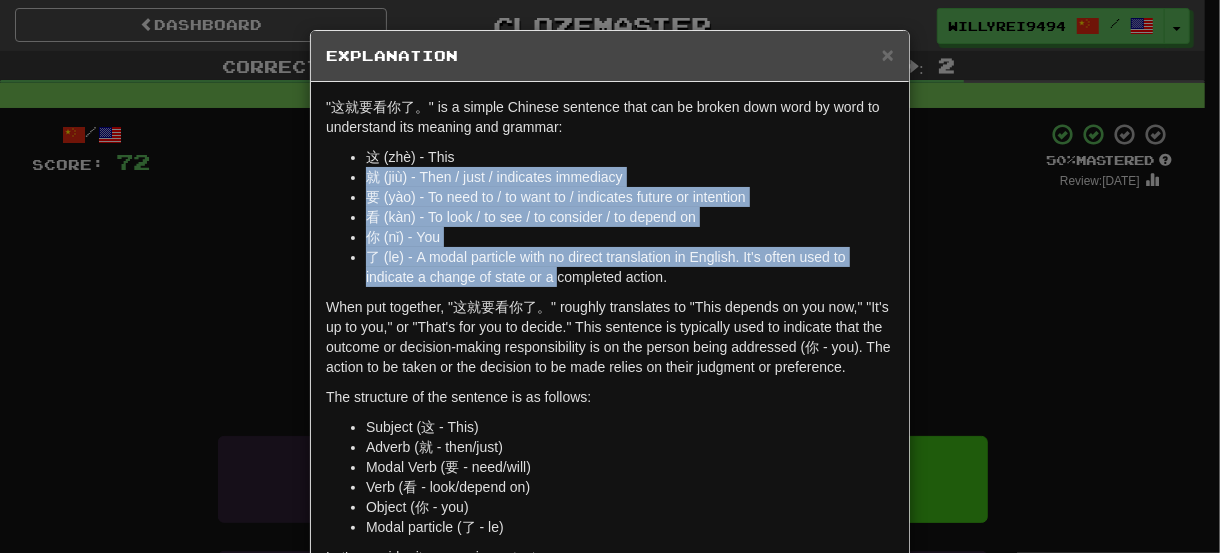 drag, startPoint x: 534, startPoint y: 227, endPoint x: 547, endPoint y: 272, distance: 46.840153 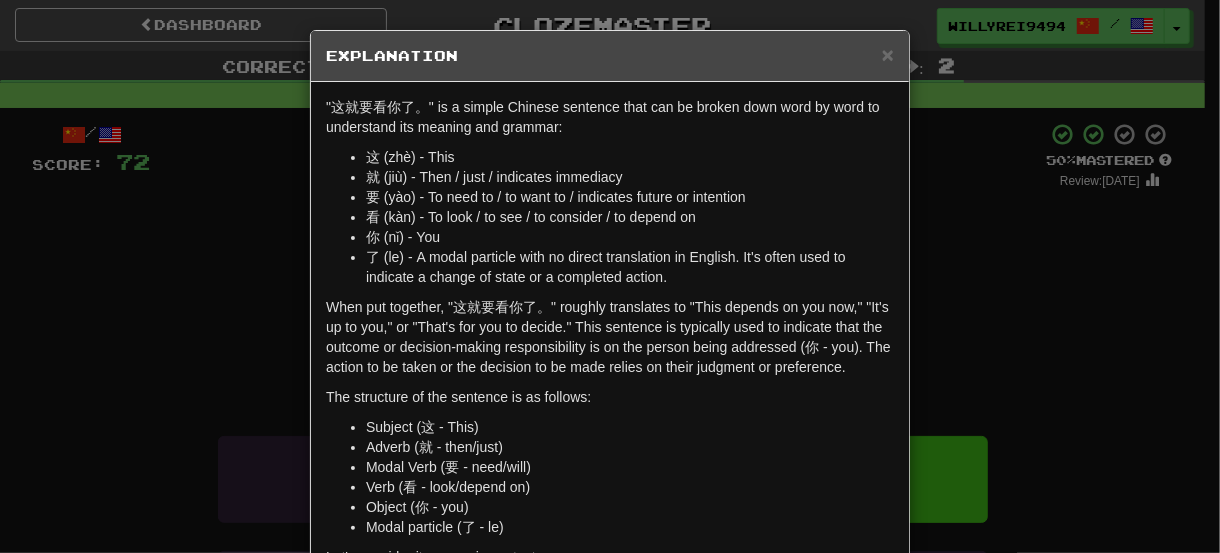 click on "× Explanation "这就要看你了。" is a simple Chinese sentence that can be broken down word by word to understand its meaning and grammar:
这 (zhè) - This
就 (jiù) - Then / just / indicates immediacy
要 (yào) - To need to / to want to / indicates future or intention
看 (kàn) - To look / to see / to consider / to depend on
你 (nǐ) - You
了 (le) - A modal particle with no direct translation in English. It's often used to indicate a change of state or a completed action.
When put together, "这就要看你了。" roughly translates to "This depends on you now," "It's up to you," or "That's for you to decide." This sentence is typically used to indicate that the outcome or decision-making responsibility is on the person being addressed (你 - you). The action to be taken or the decision to be made relies on their judgment or preference.
The structure of the sentence is as follows:
Subject (这 - This)
Adverb (就 - then/just)
Modal Verb (要 - need/will)
!" at bounding box center (610, 276) 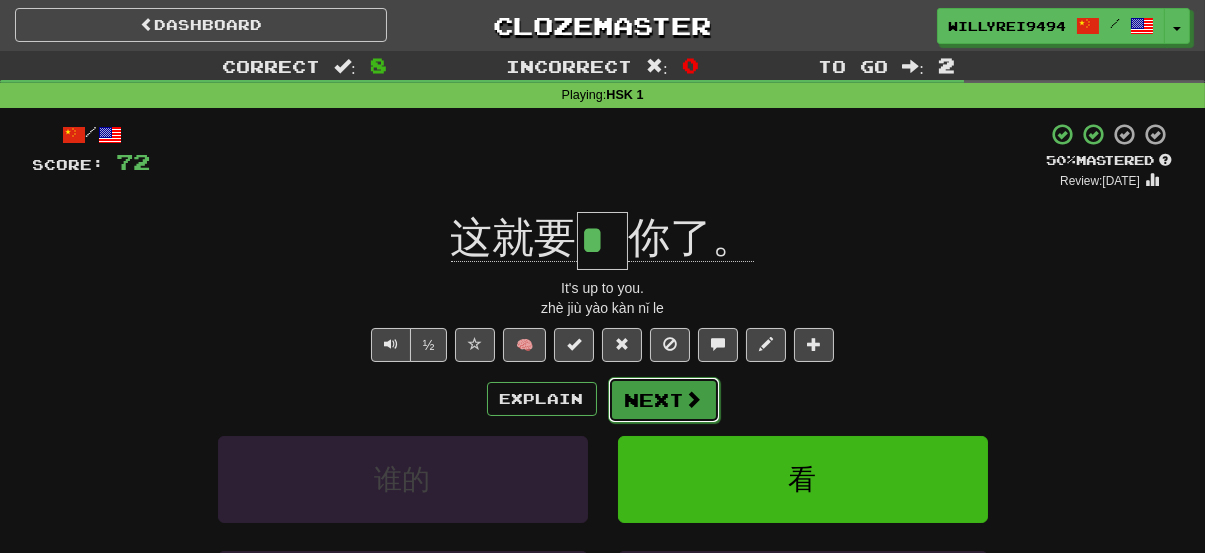 click on "Next" at bounding box center [664, 400] 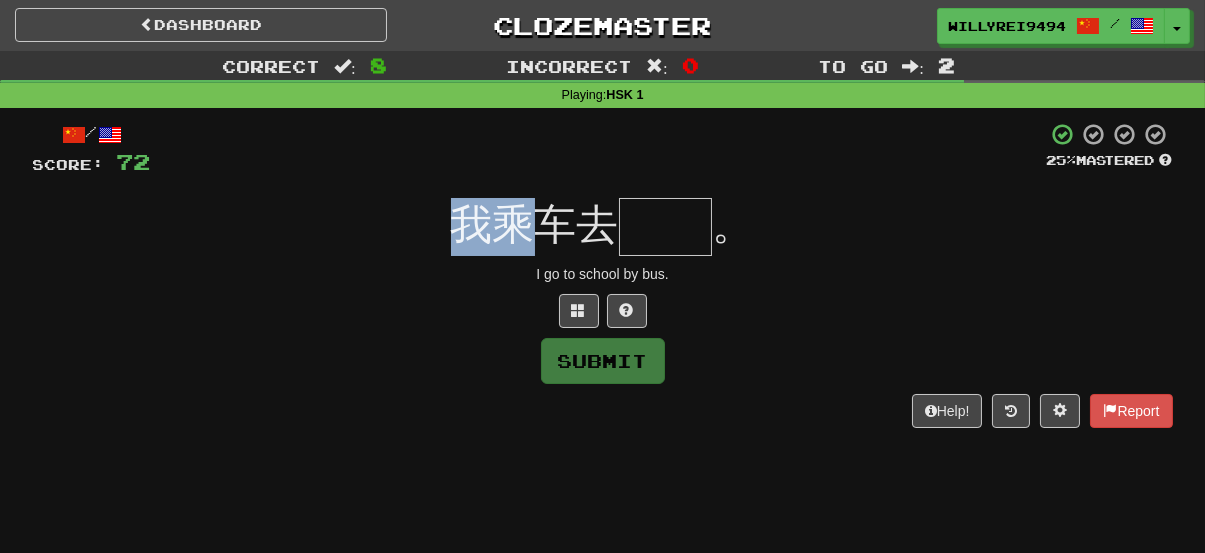 drag, startPoint x: 445, startPoint y: 215, endPoint x: 555, endPoint y: 239, distance: 112.587746 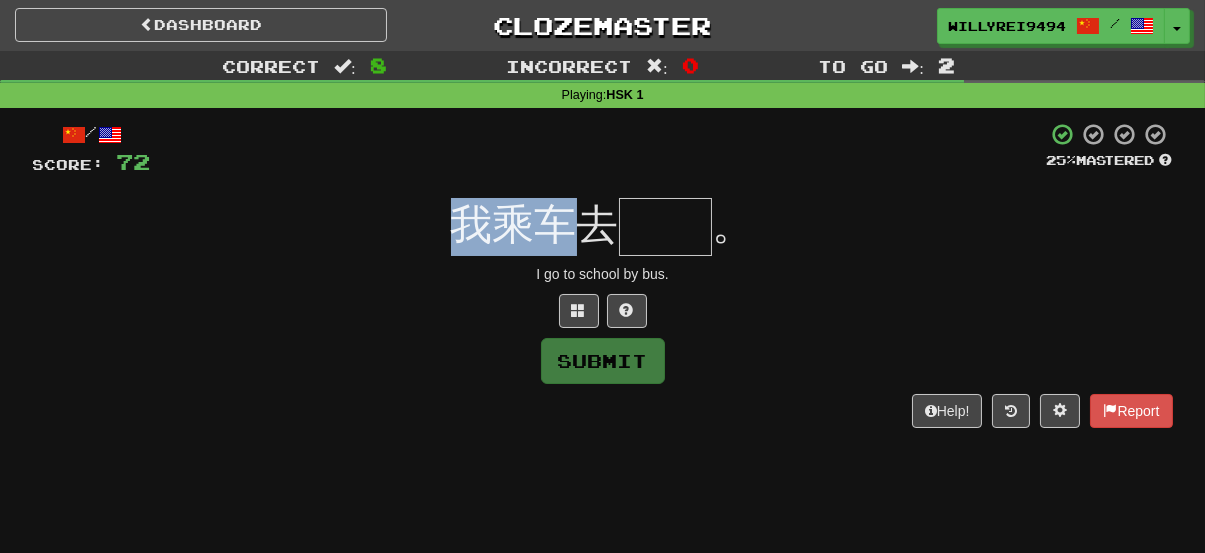 click on "我乘车去" at bounding box center (535, 224) 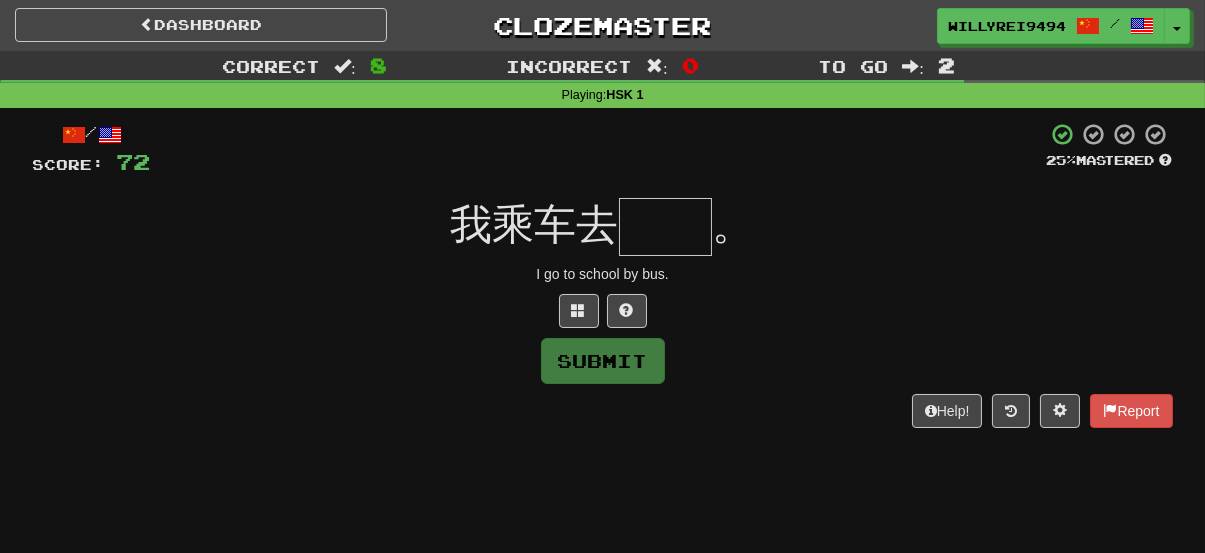 click at bounding box center (666, 227) 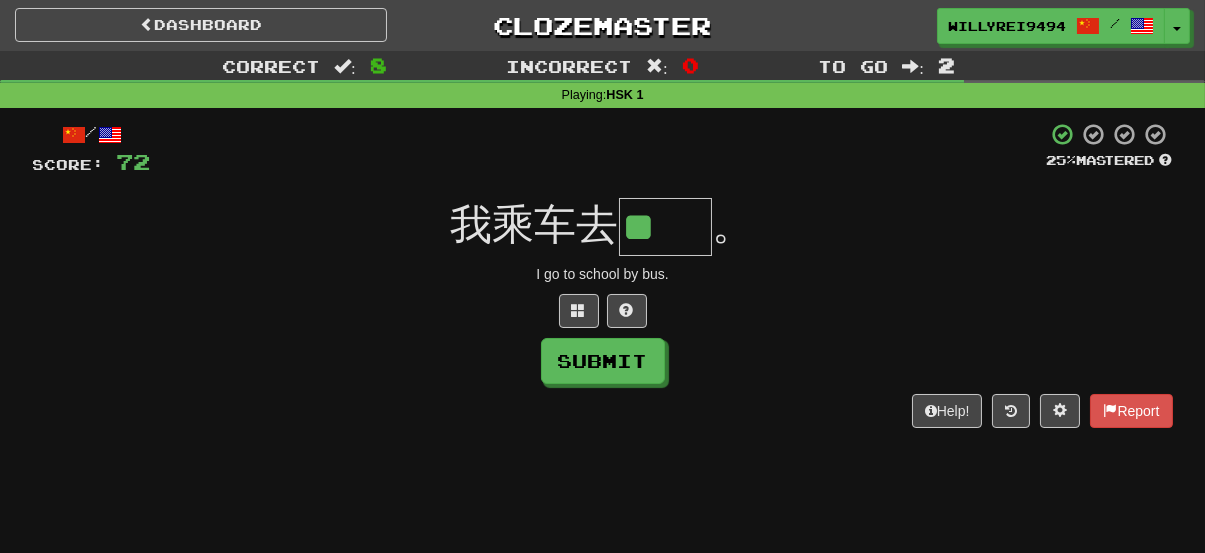 scroll, scrollTop: 0, scrollLeft: 0, axis: both 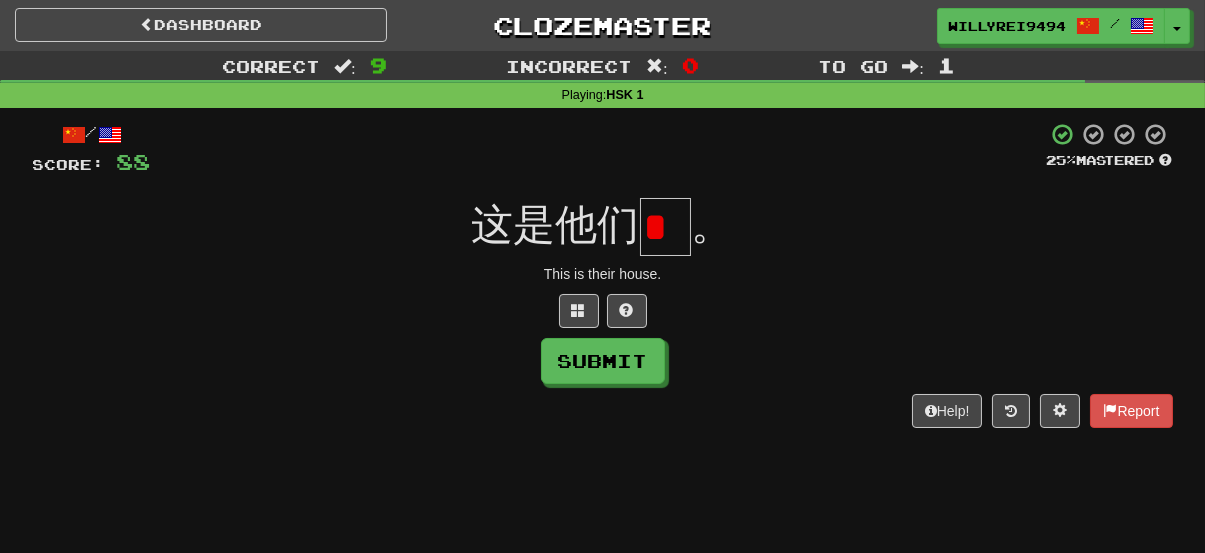 type on "*" 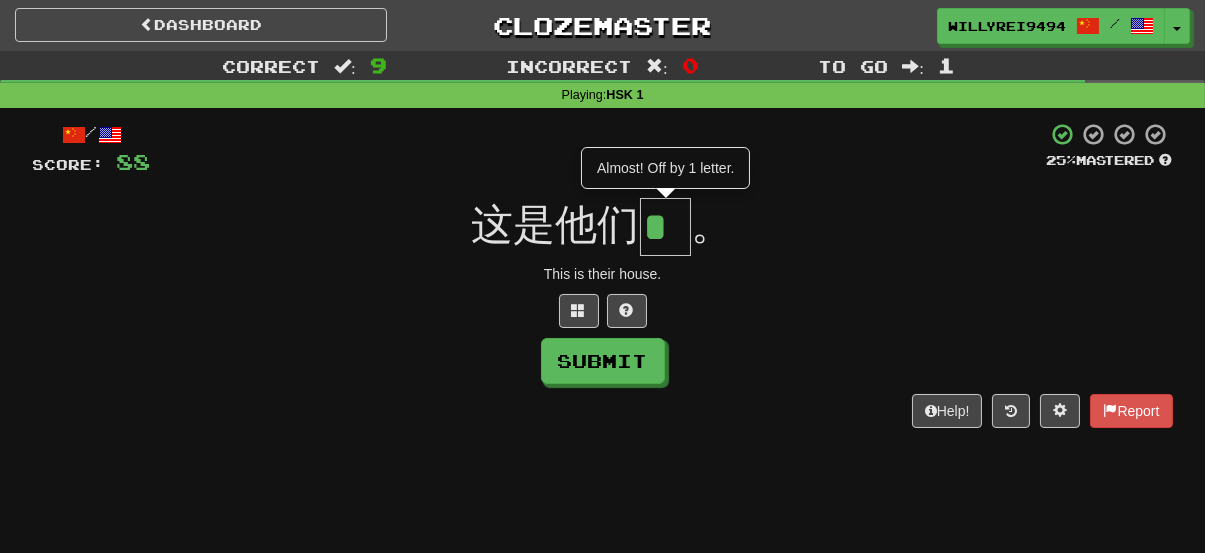 type on "*" 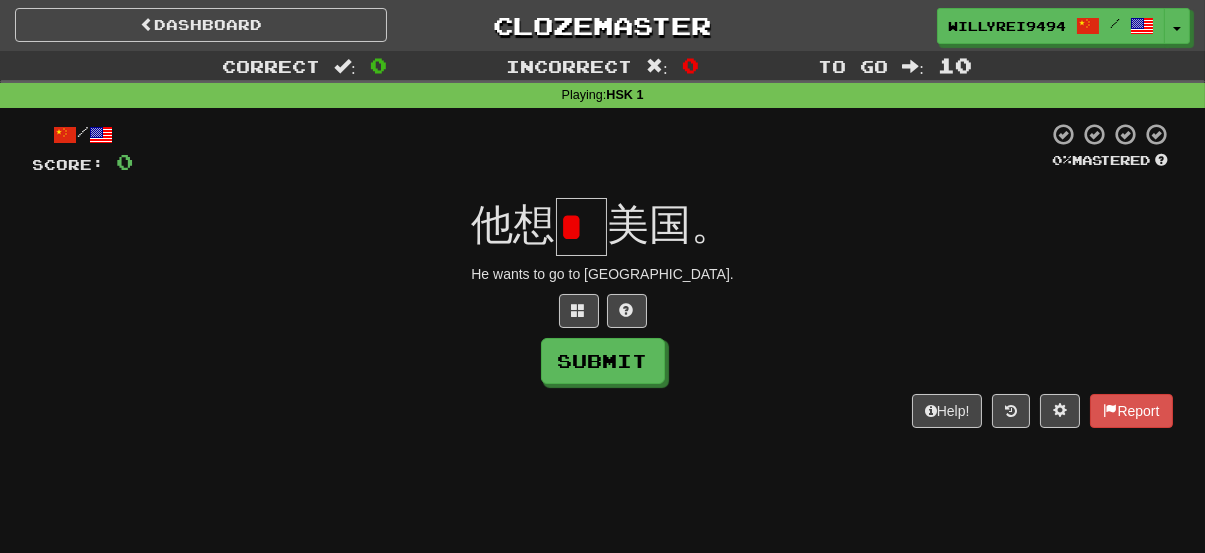 scroll, scrollTop: 0, scrollLeft: 0, axis: both 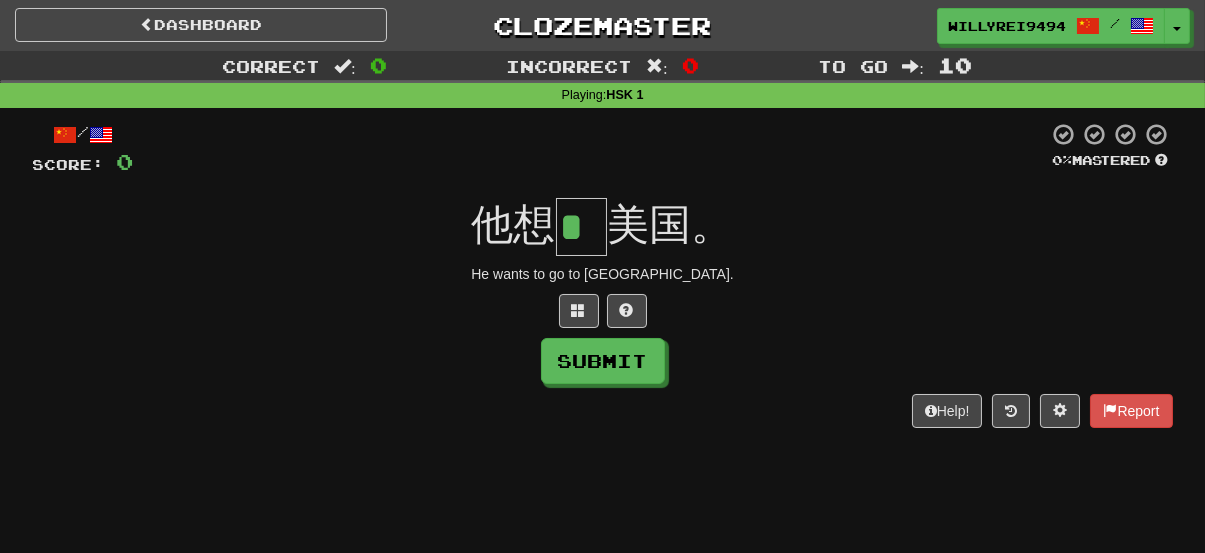 type on "*" 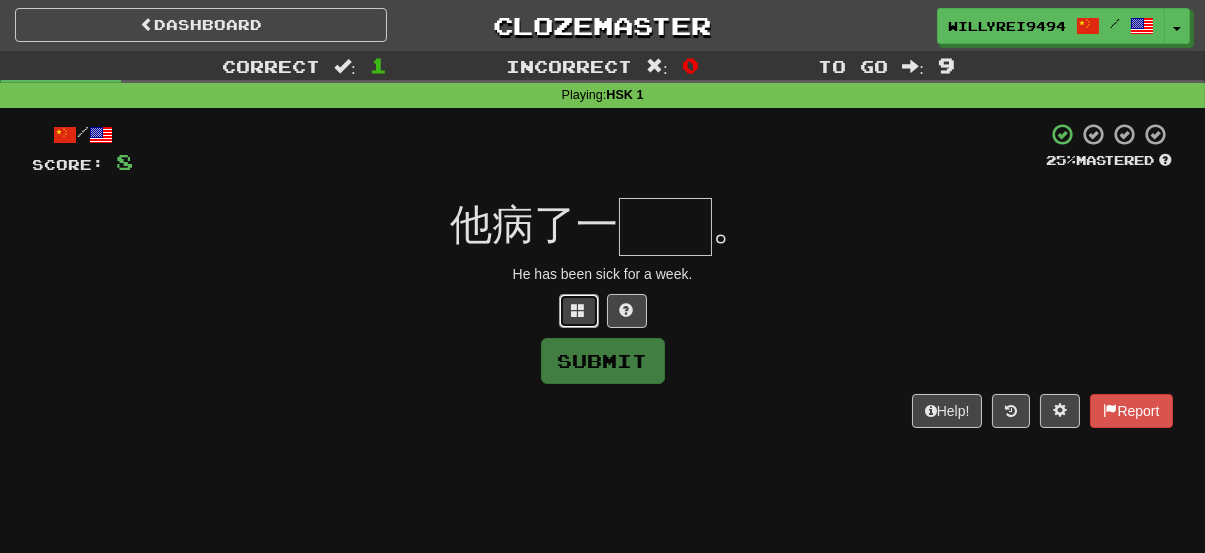 click at bounding box center (579, 311) 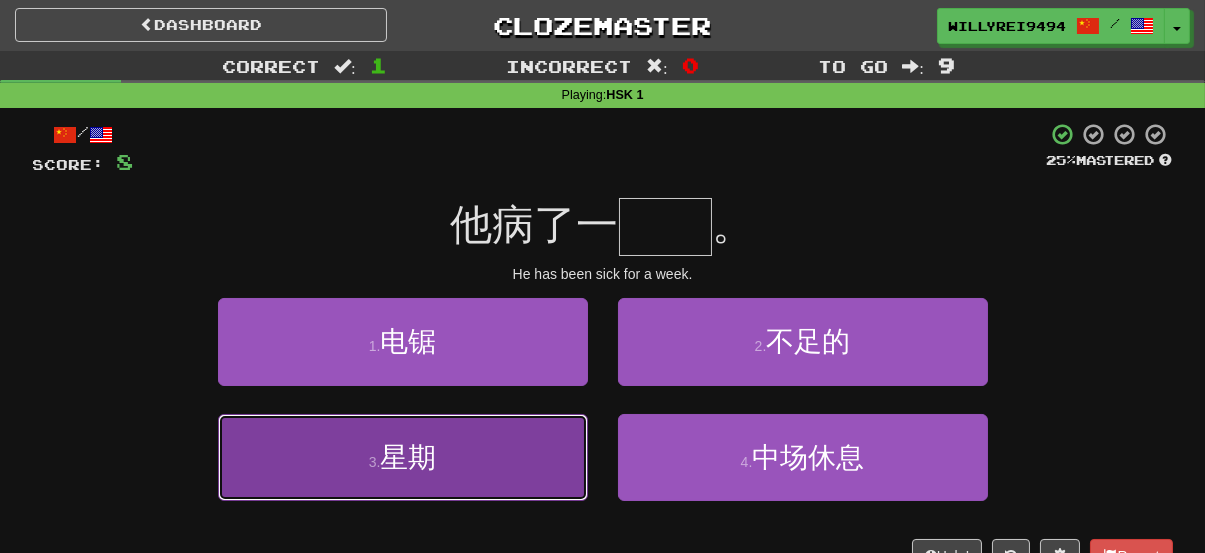 click on "3 .  星期" at bounding box center [403, 457] 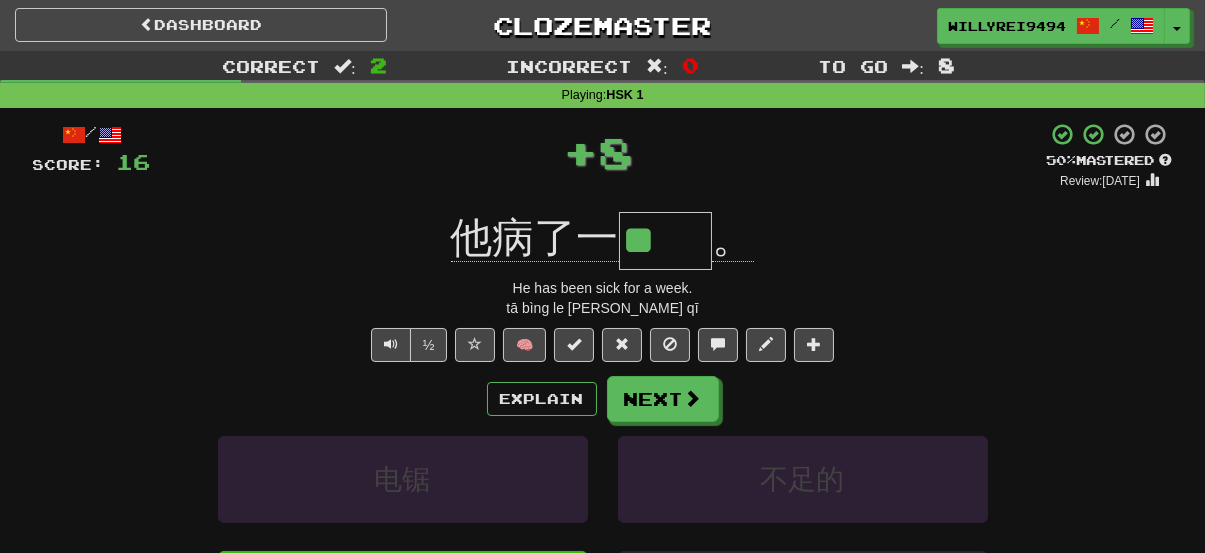 click on "**" at bounding box center [666, 241] 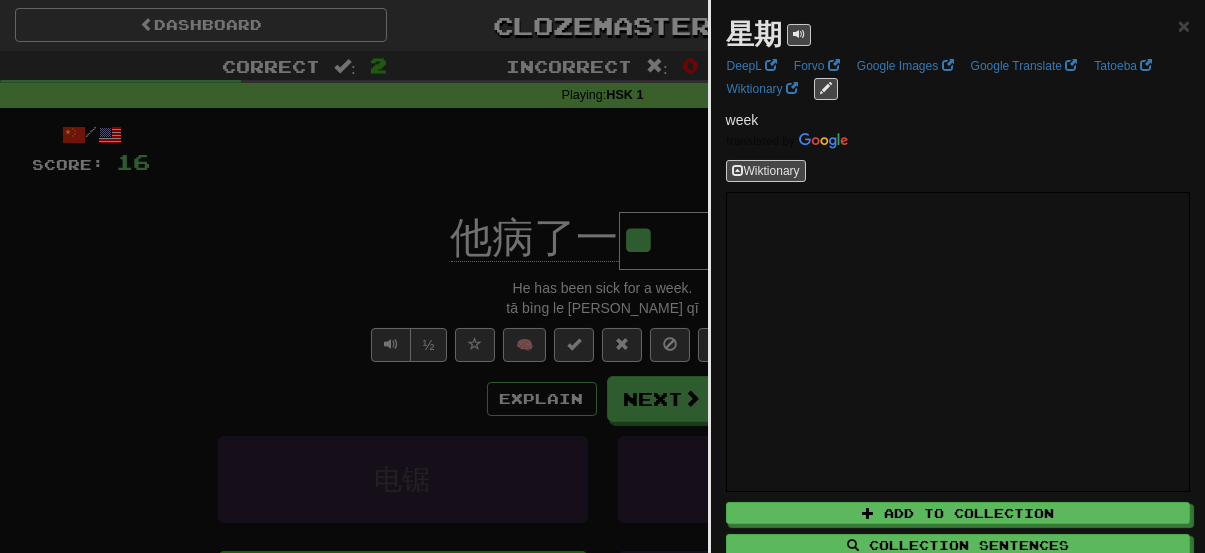 click at bounding box center [602, 276] 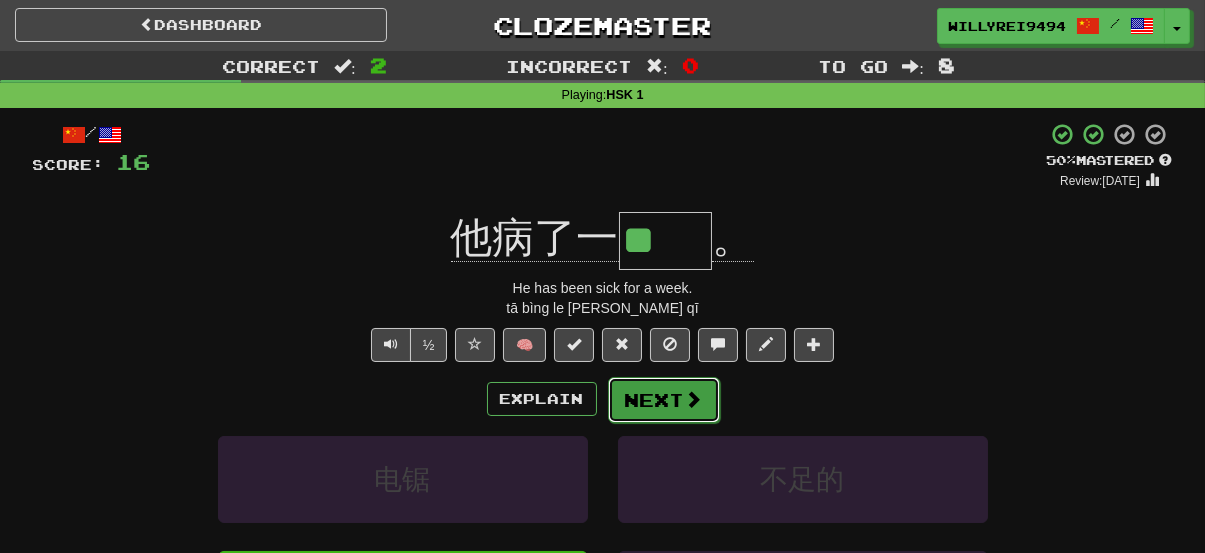 click on "Next" at bounding box center (664, 400) 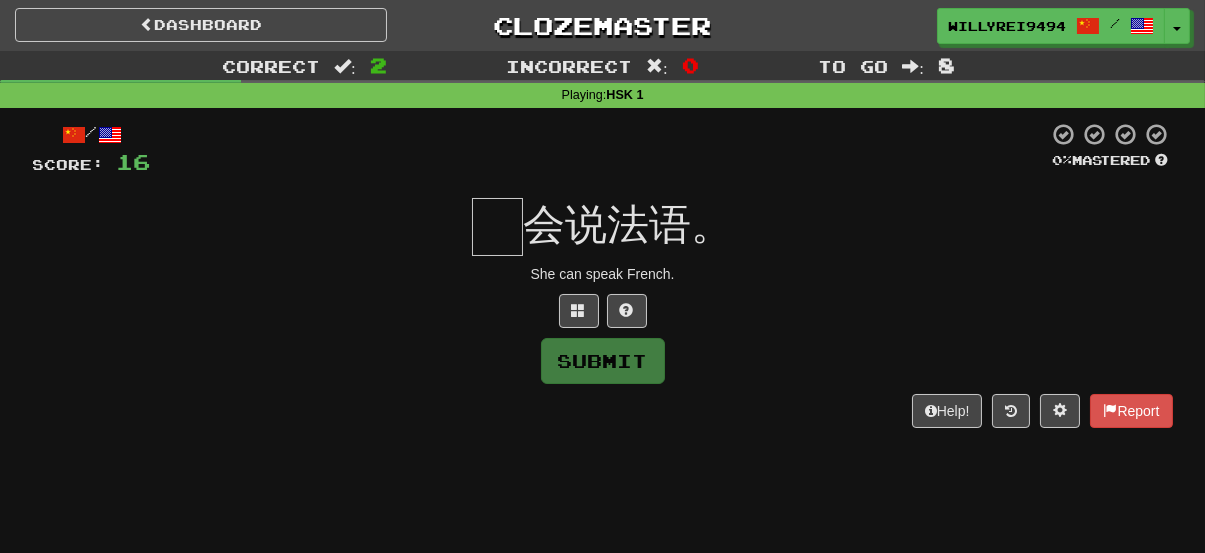 click at bounding box center (498, 227) 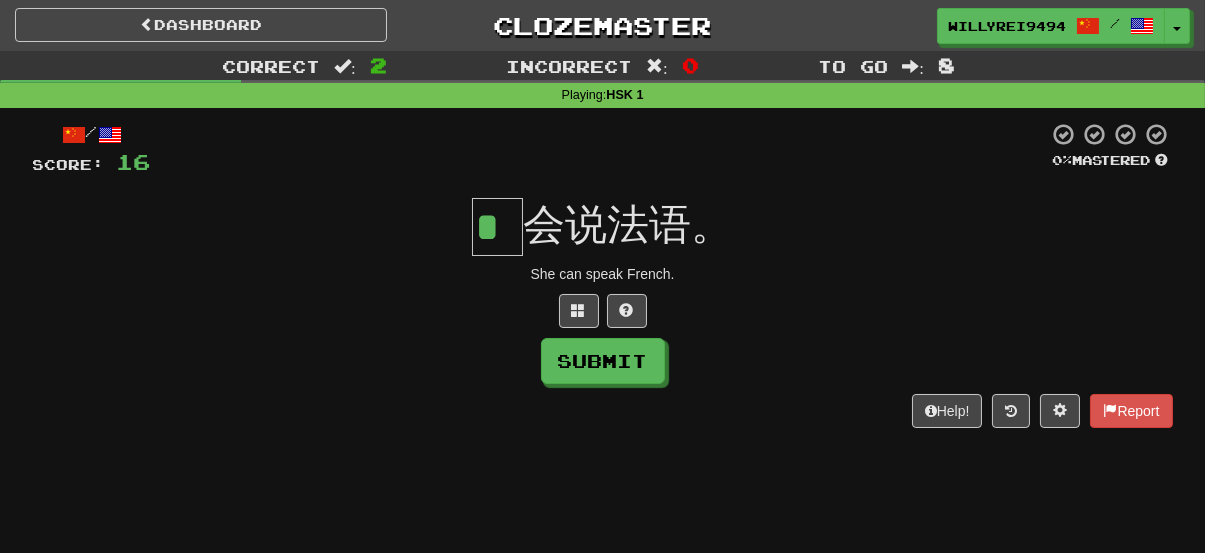 type on "*" 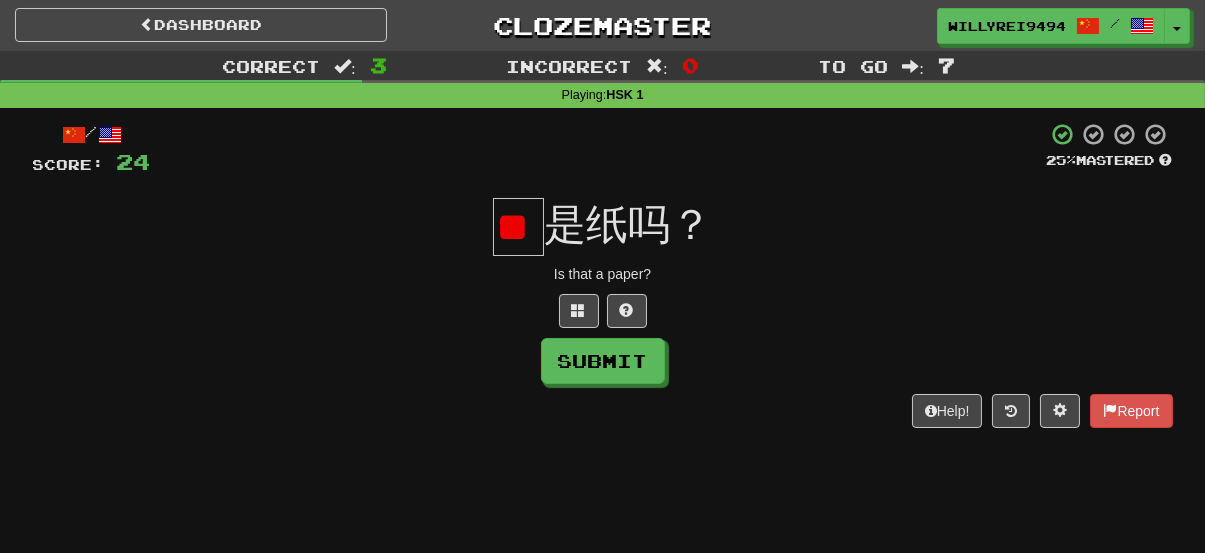 type on "*" 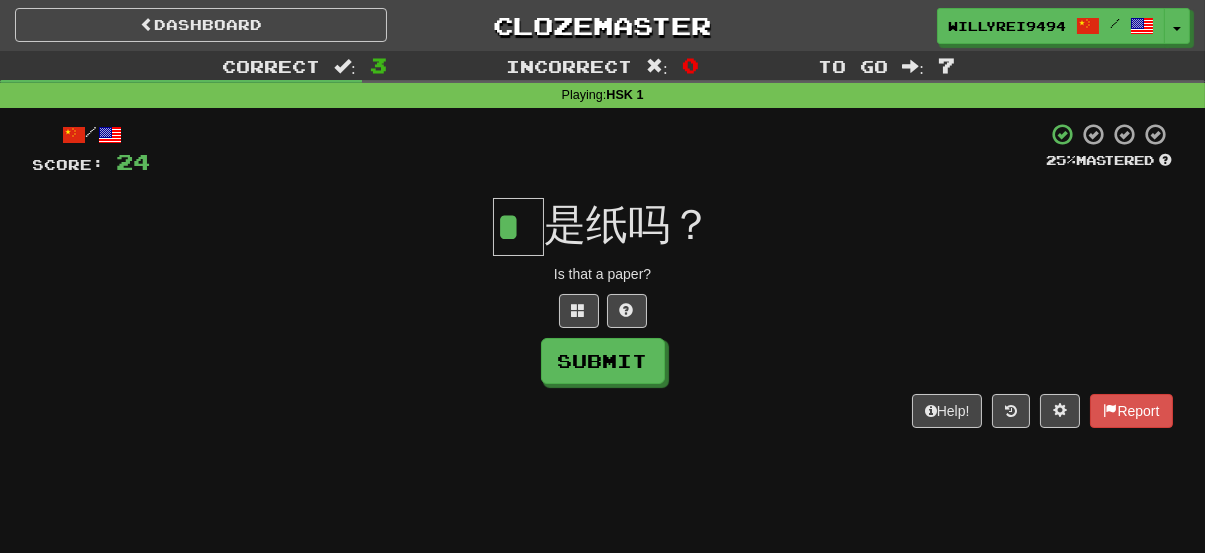 scroll, scrollTop: 0, scrollLeft: 0, axis: both 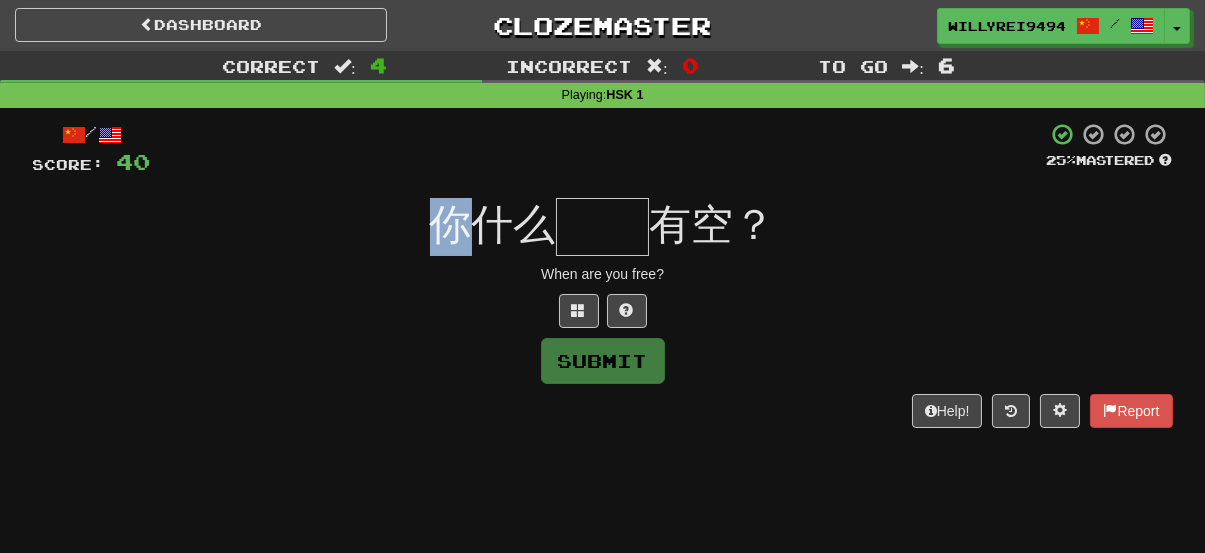 drag, startPoint x: 386, startPoint y: 212, endPoint x: 490, endPoint y: 229, distance: 105.380264 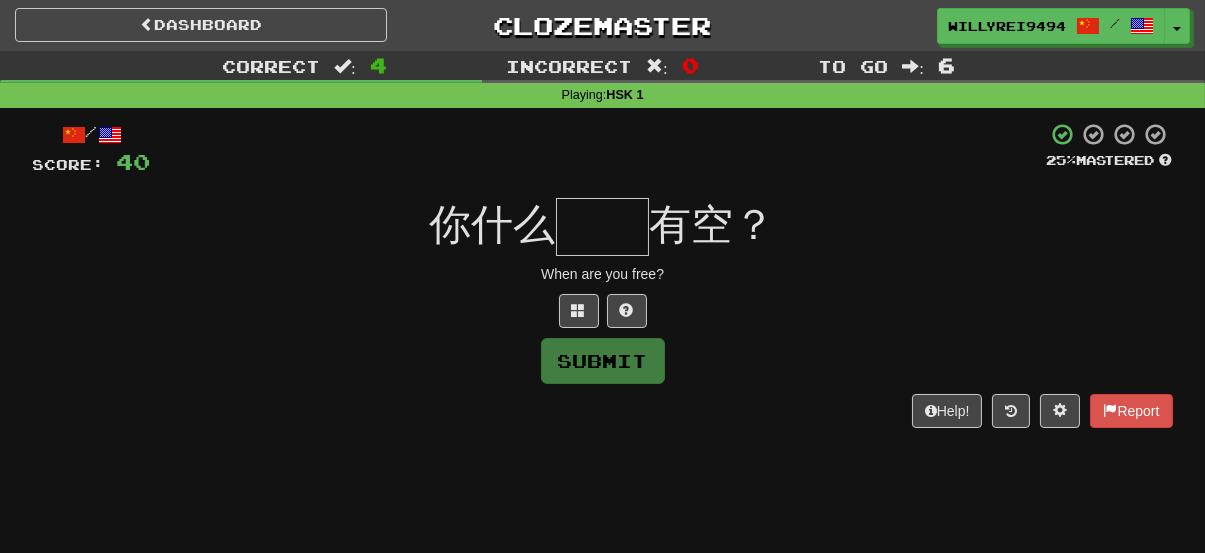 click at bounding box center [603, 227] 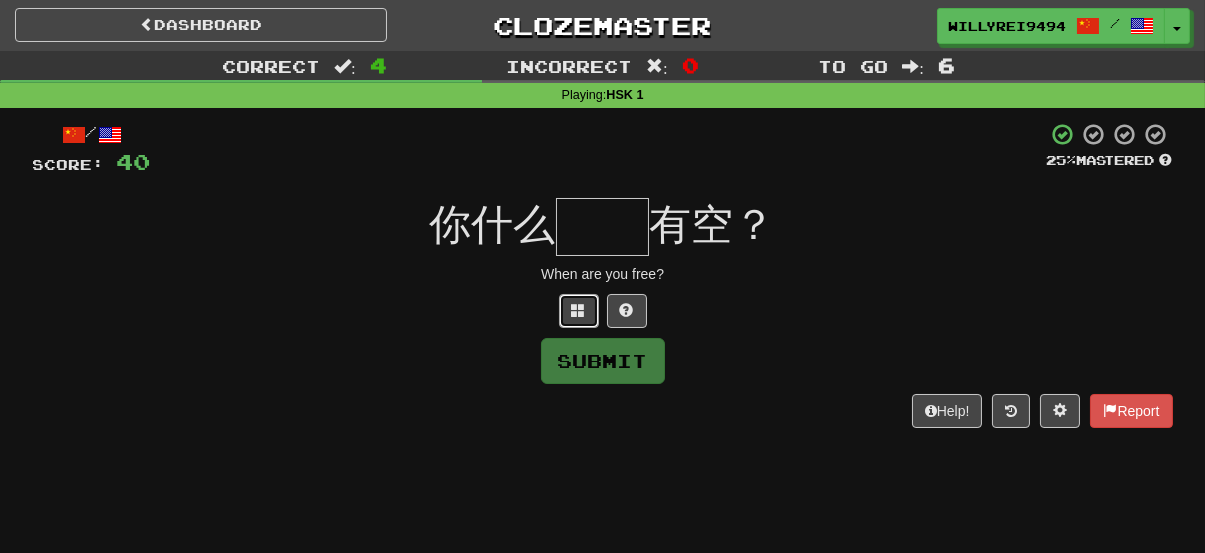 click at bounding box center (579, 310) 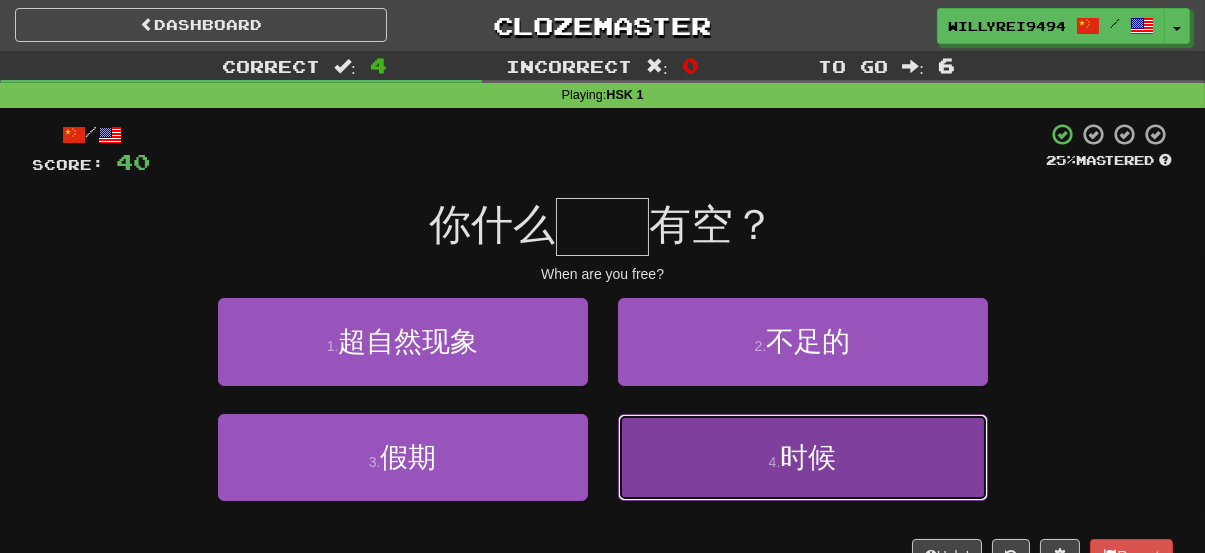 click on "4 .  时候" at bounding box center (803, 457) 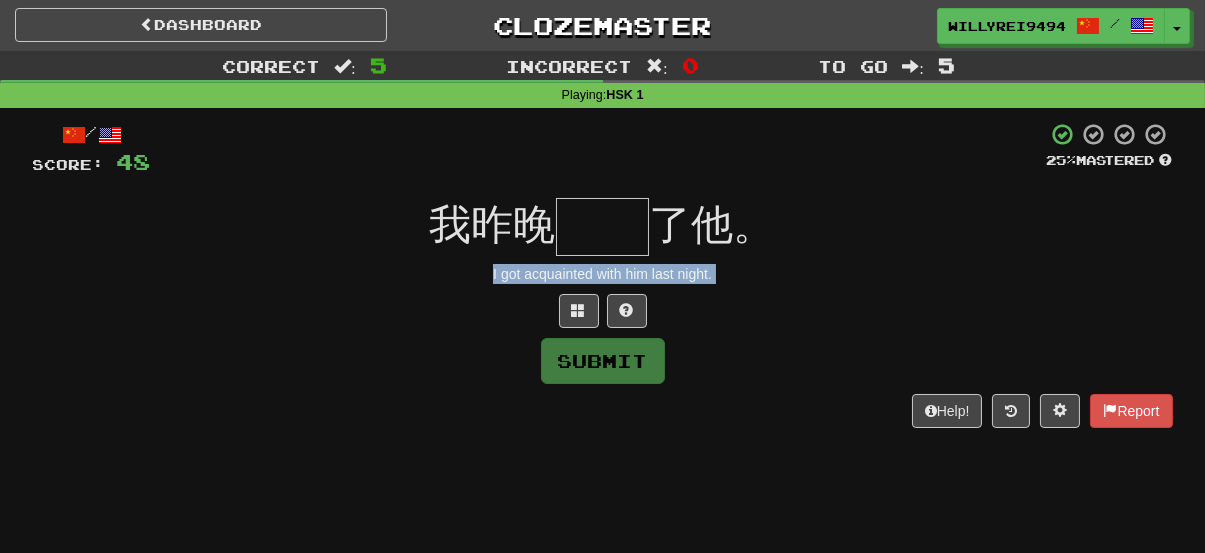 drag, startPoint x: 403, startPoint y: 285, endPoint x: 493, endPoint y: 261, distance: 93.14505 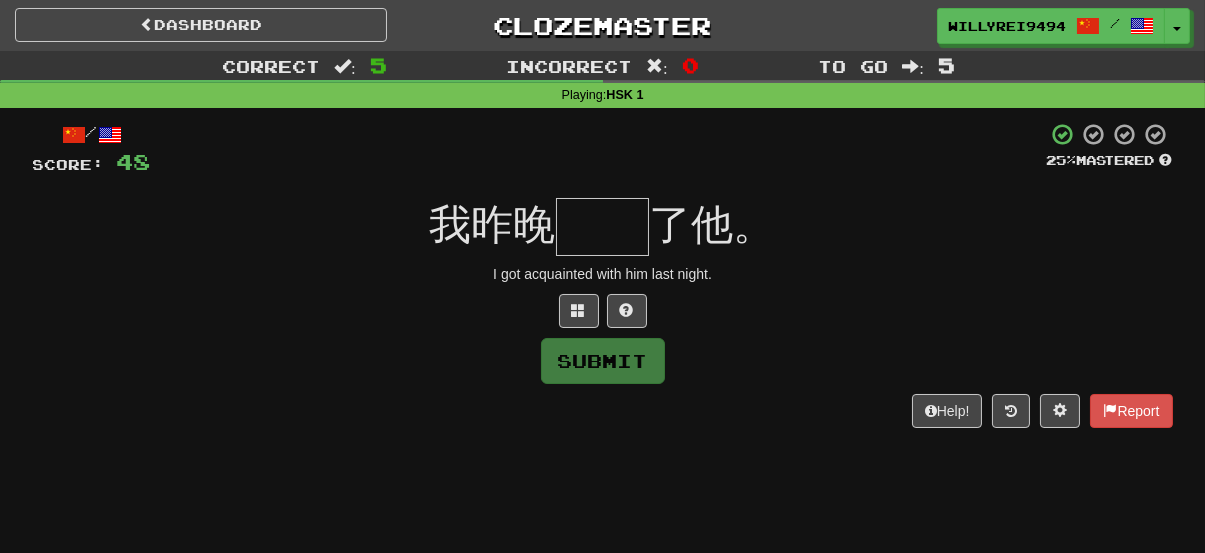 click at bounding box center [603, 227] 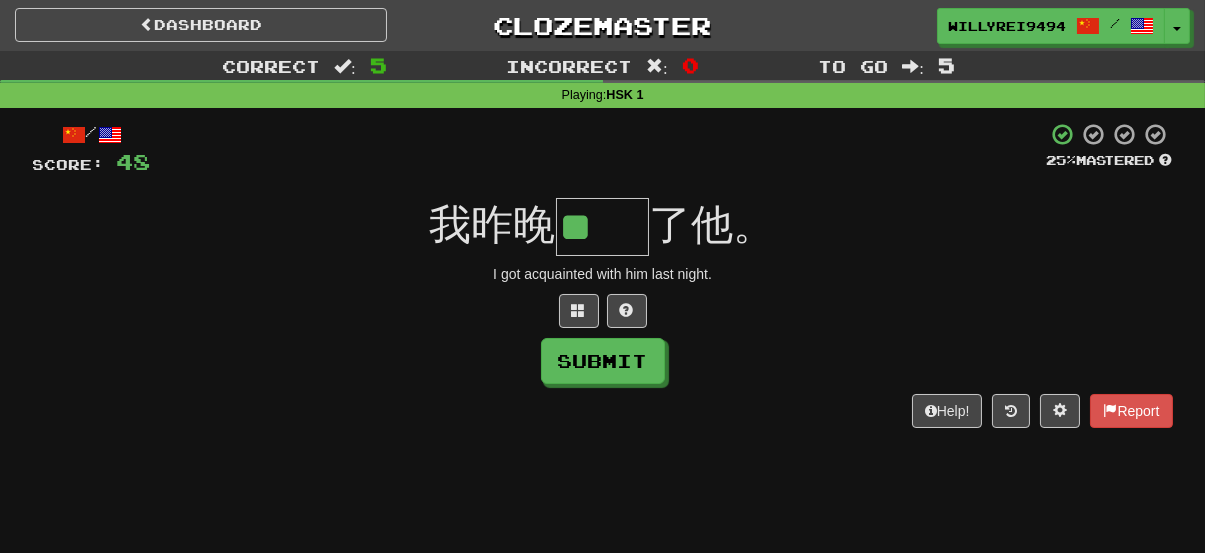 scroll, scrollTop: 0, scrollLeft: 0, axis: both 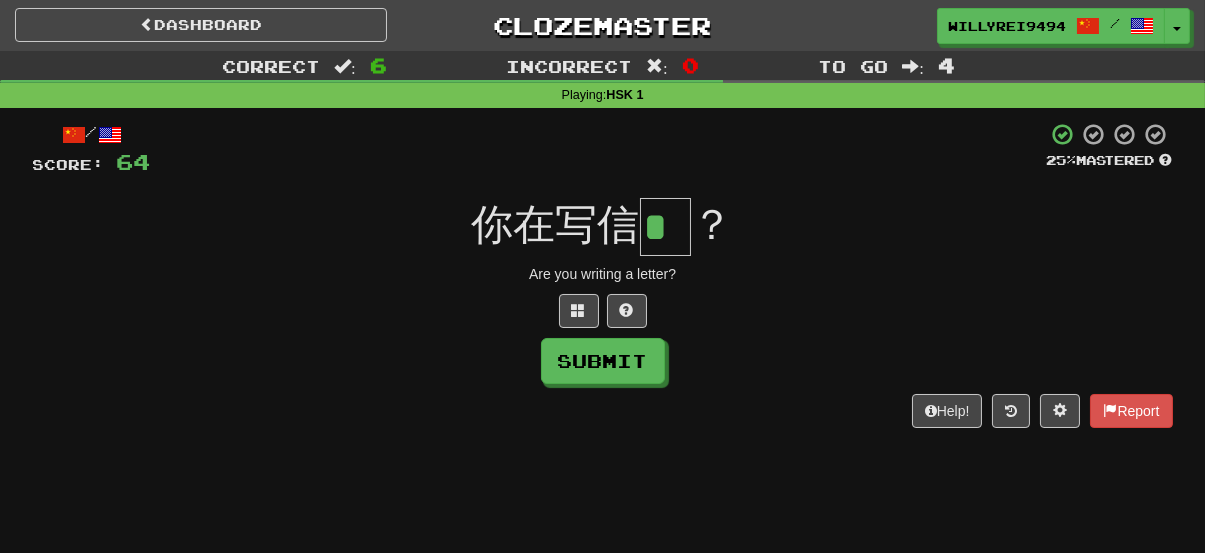type on "*" 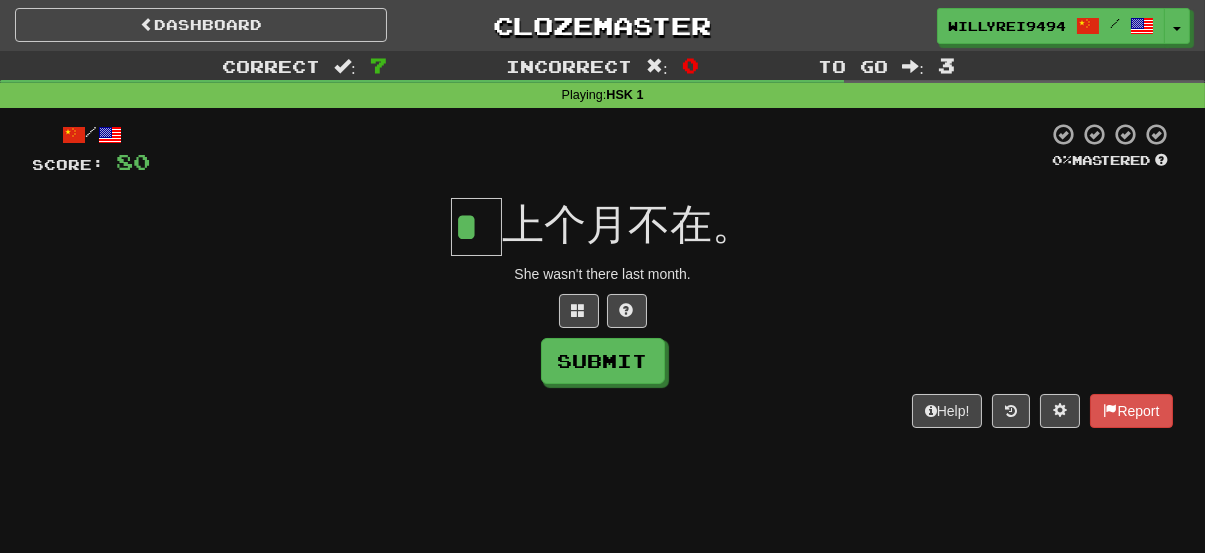 type on "*" 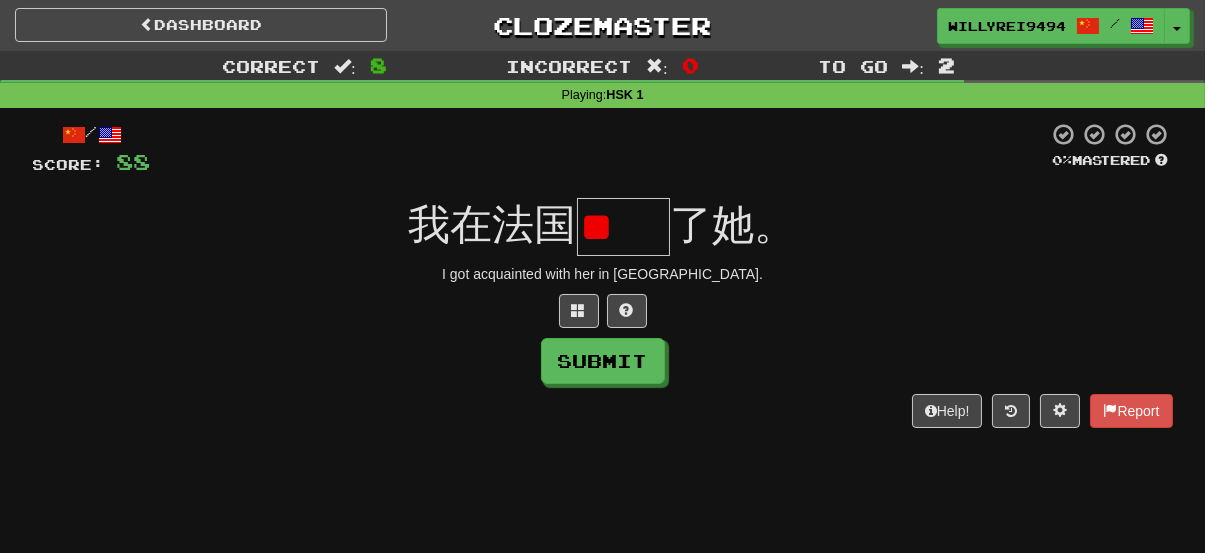 scroll, scrollTop: 0, scrollLeft: 0, axis: both 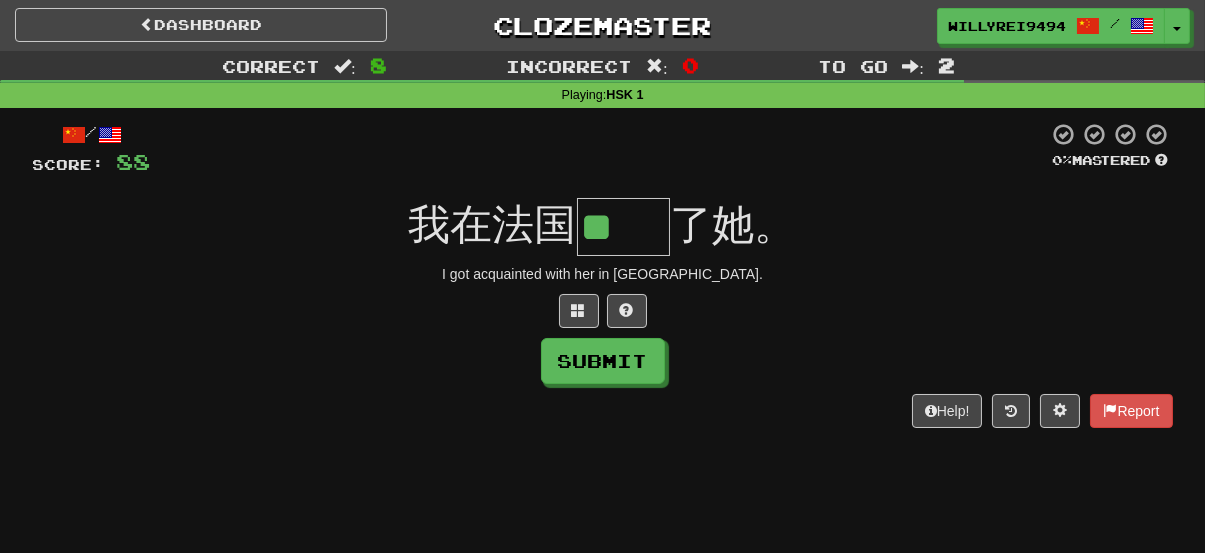 type on "**" 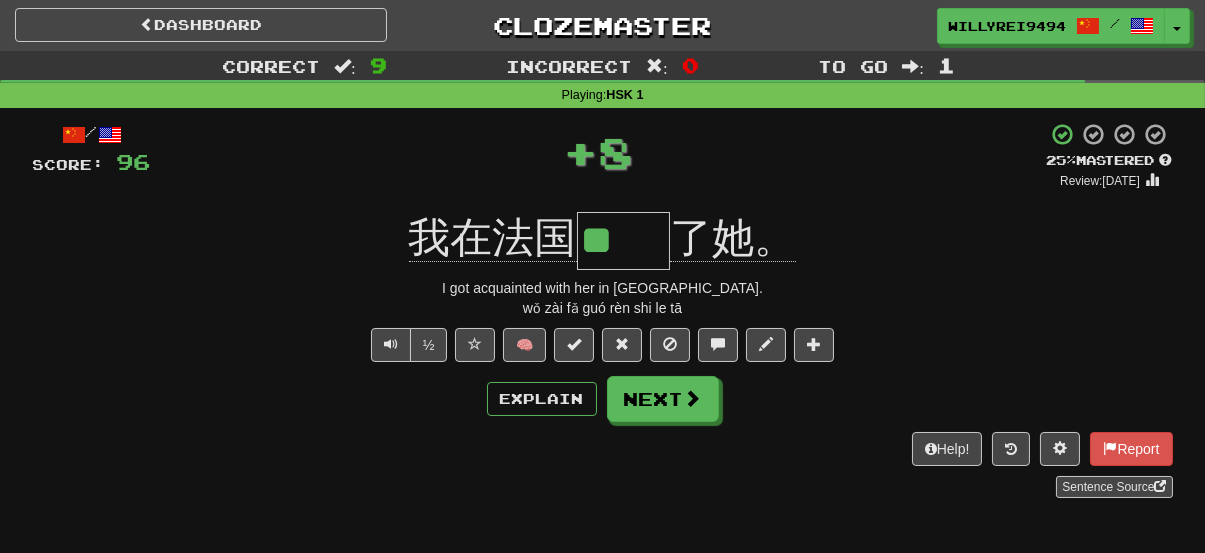 type 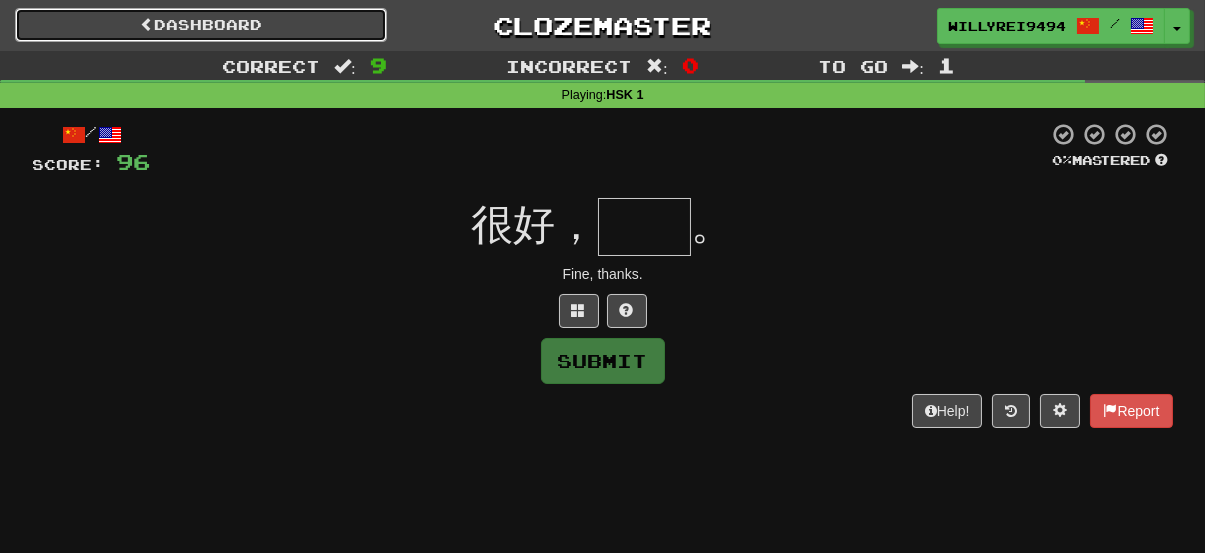 click on "Dashboard" at bounding box center (201, 25) 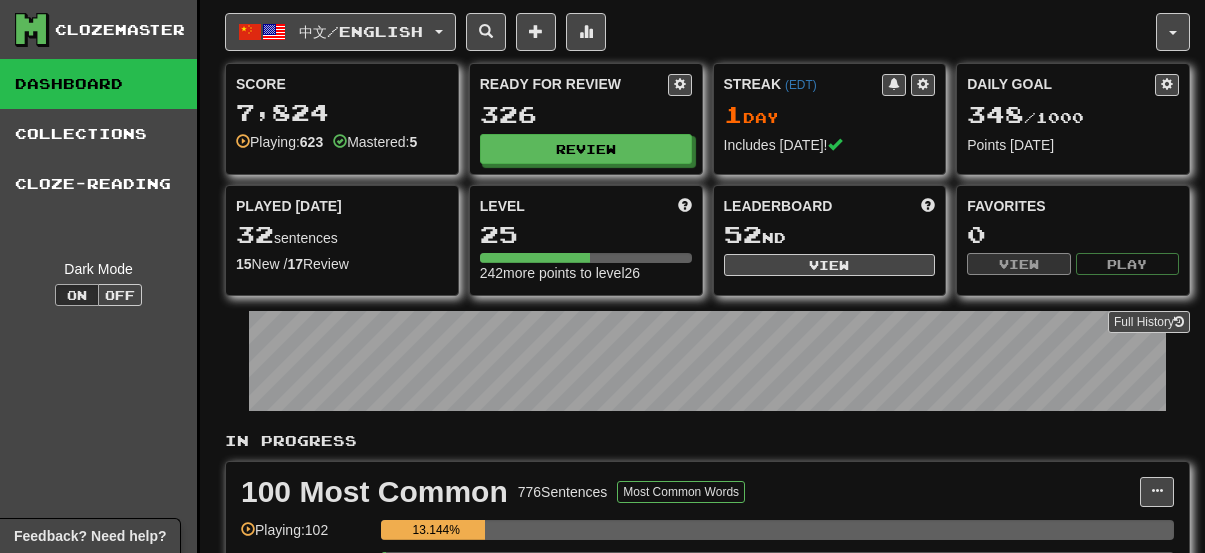 scroll, scrollTop: 0, scrollLeft: 0, axis: both 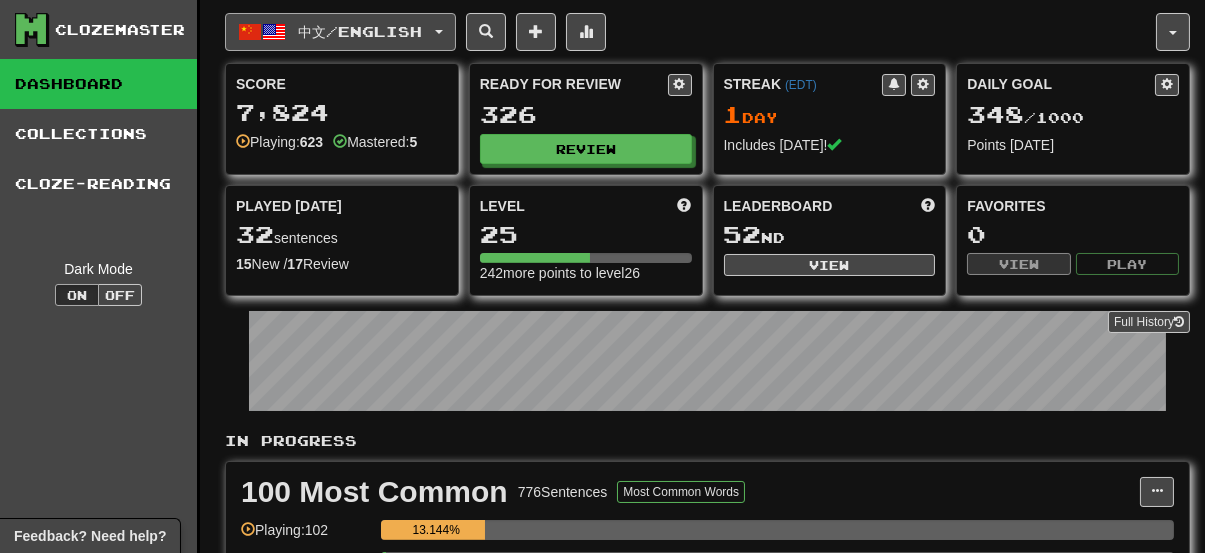 click on "中文  /  English" 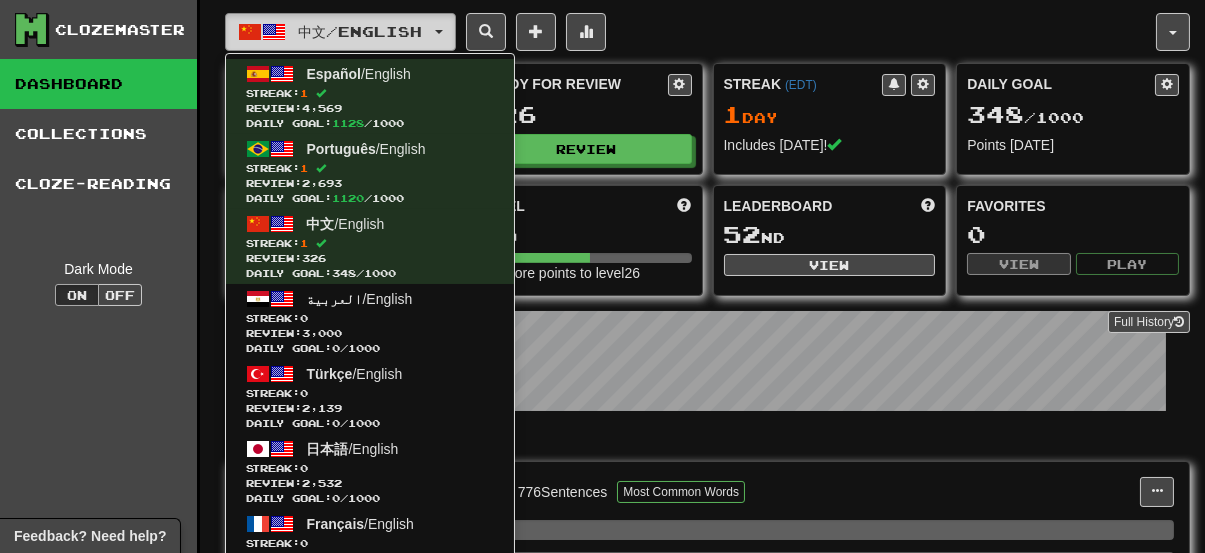 click on "中文  /  English" 